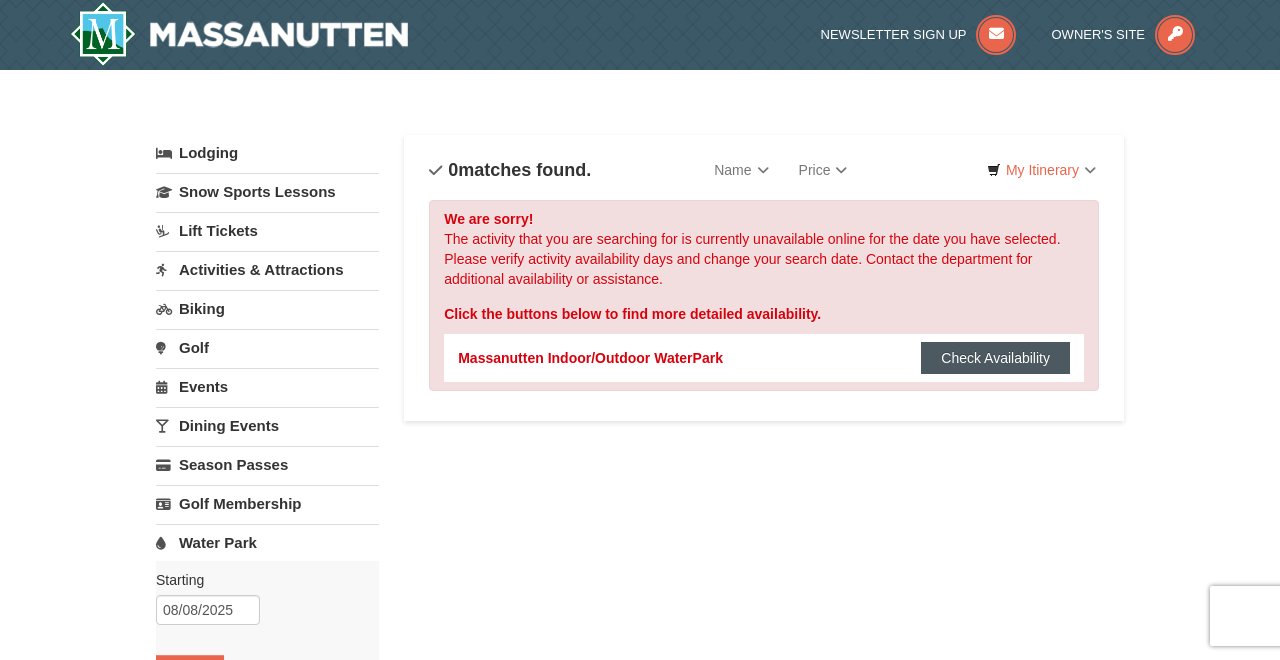 scroll, scrollTop: 0, scrollLeft: 0, axis: both 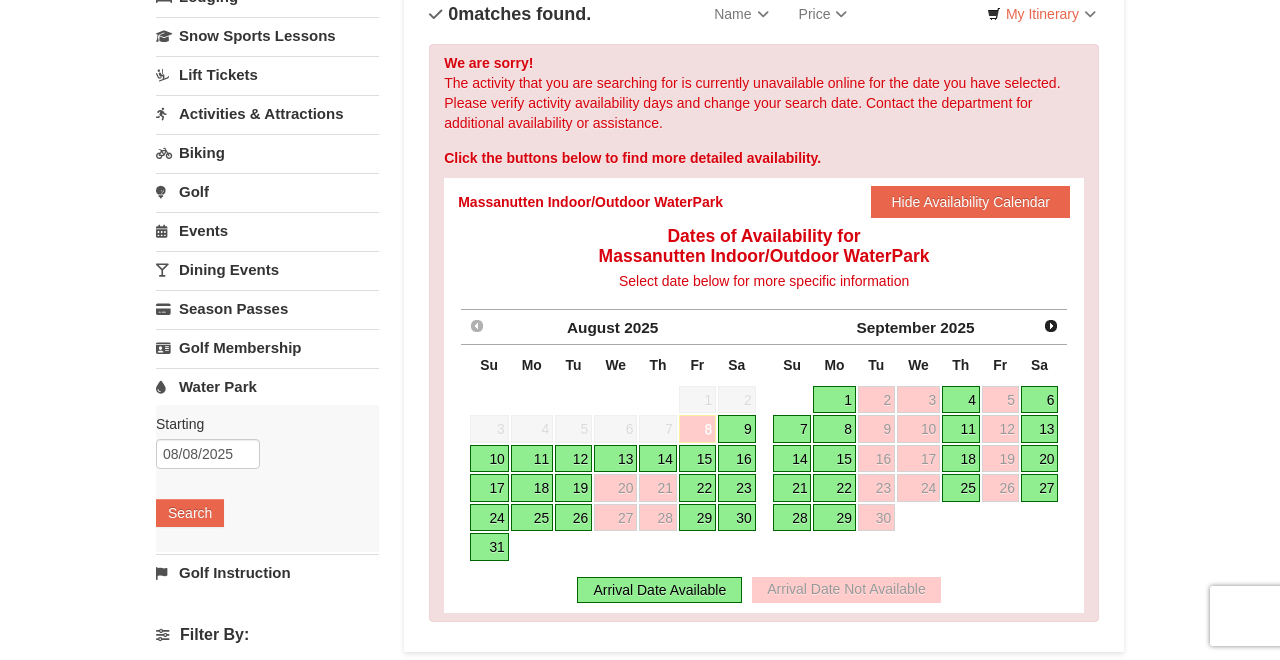 click on "9" at bounding box center (737, 429) 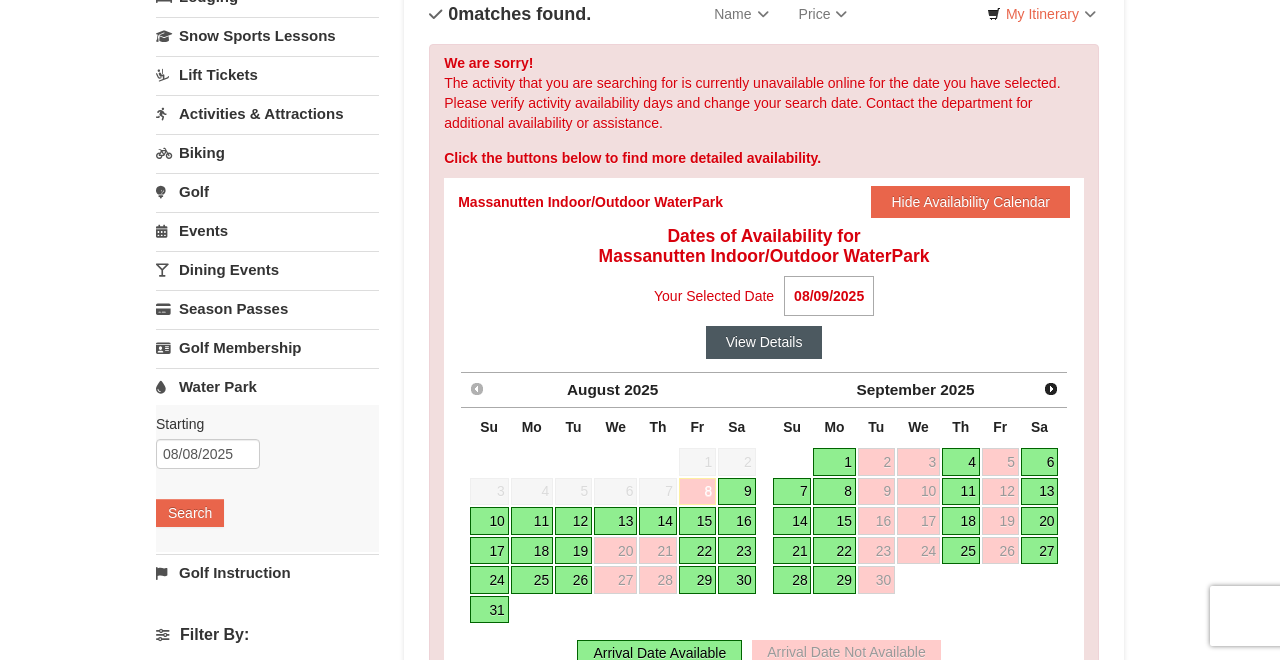 click on "View Details" at bounding box center (764, 342) 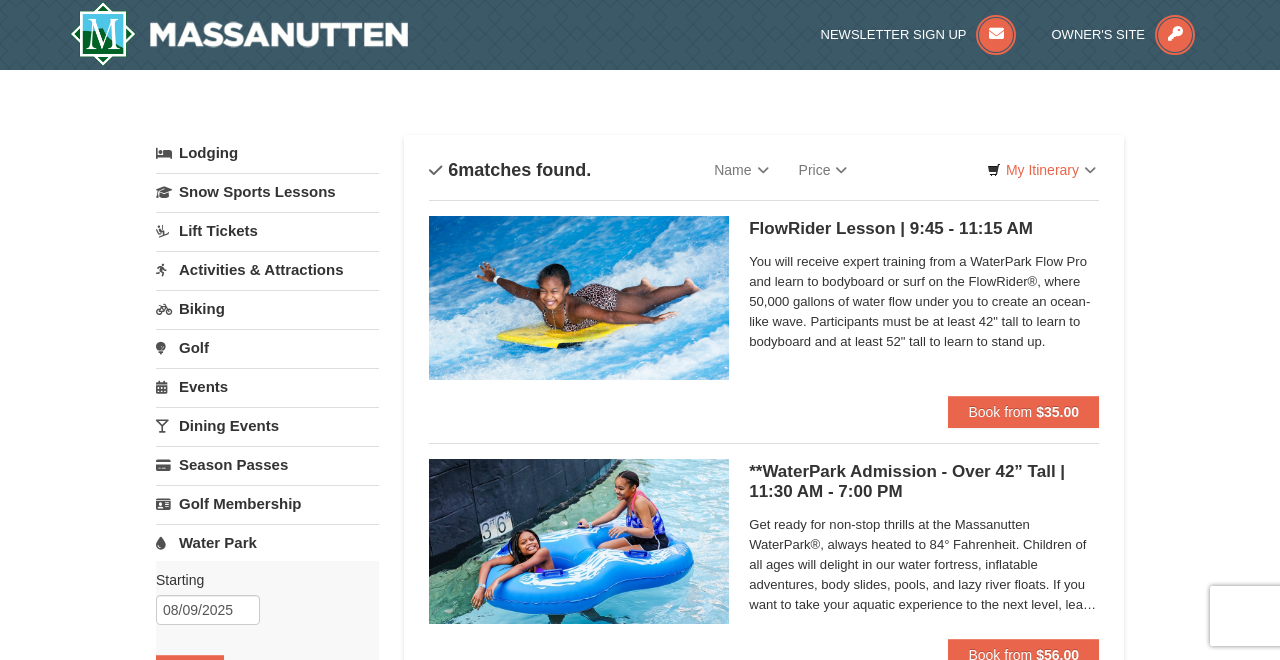 scroll, scrollTop: 186, scrollLeft: 0, axis: vertical 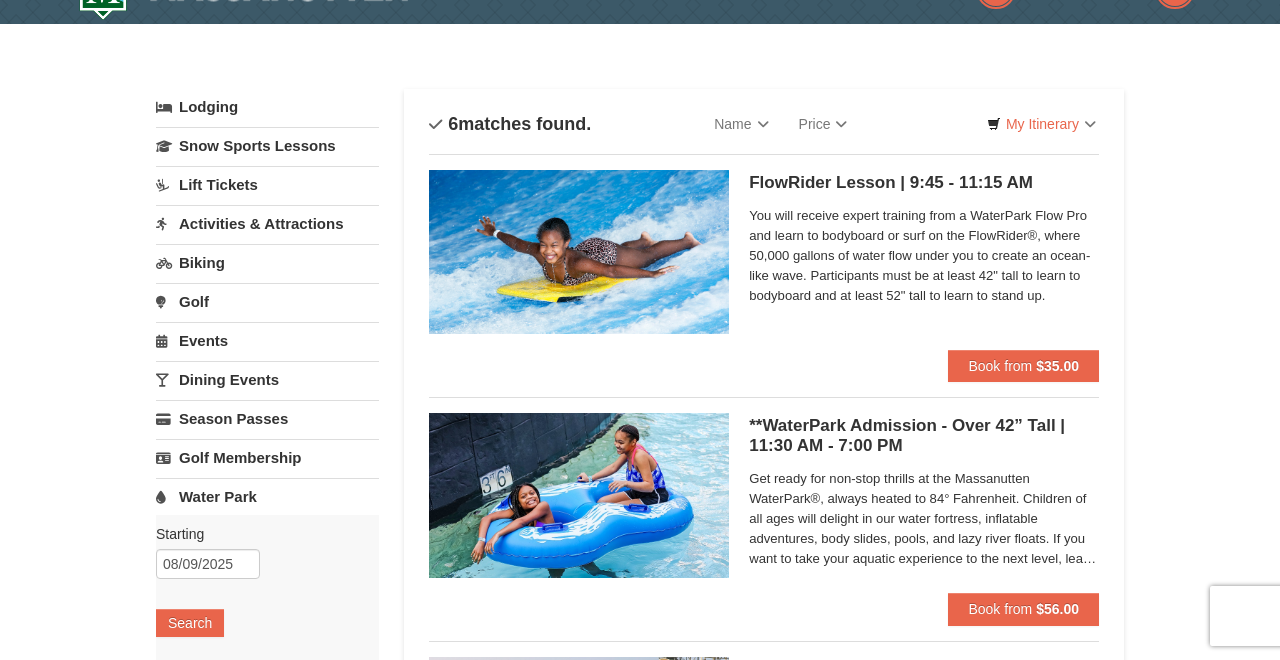 click on "Golf" at bounding box center [267, 301] 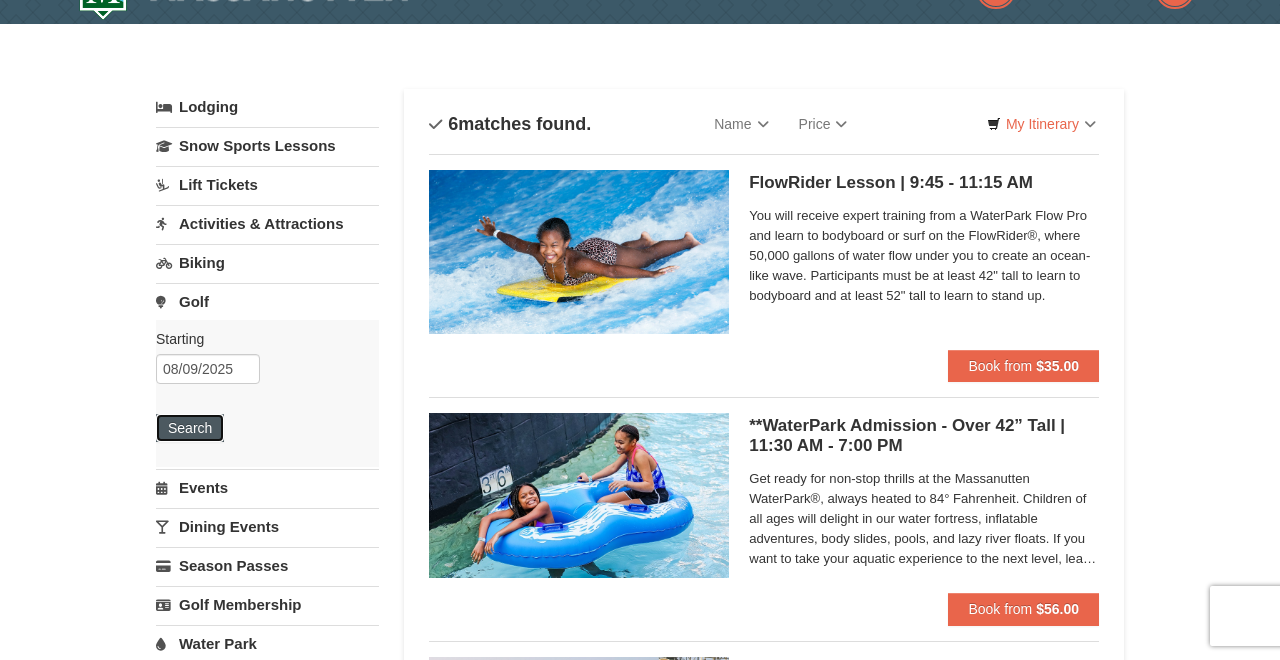 click on "Search" at bounding box center (190, 428) 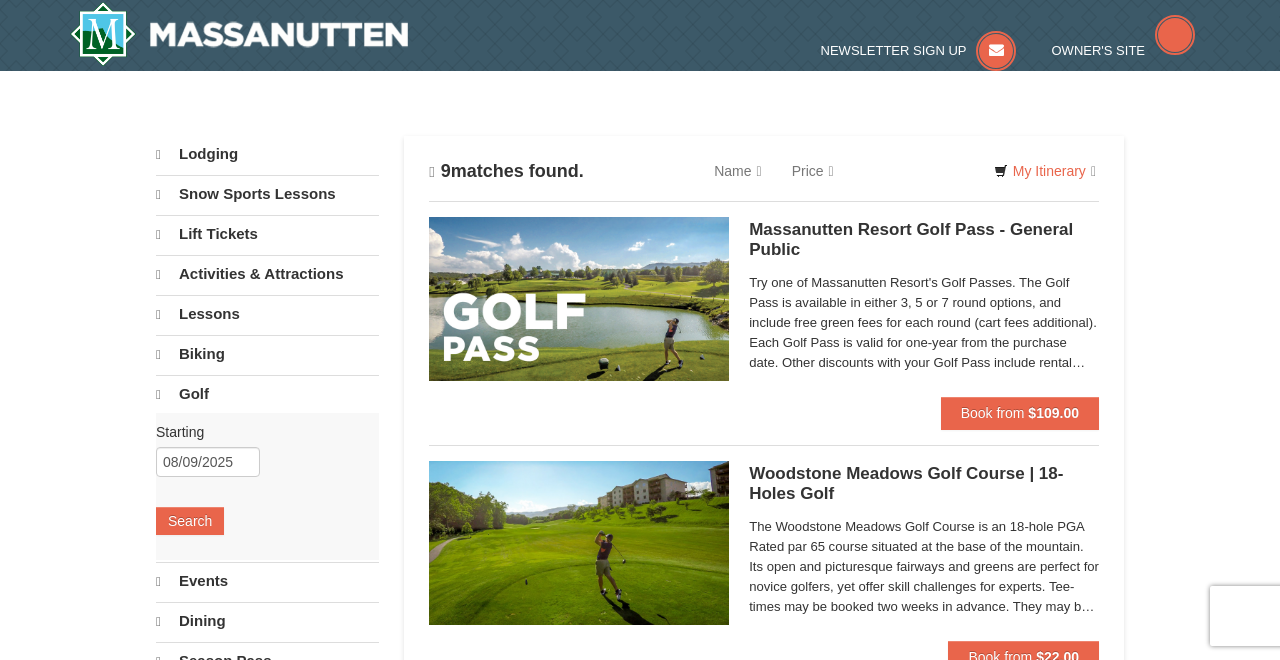 scroll, scrollTop: 0, scrollLeft: 0, axis: both 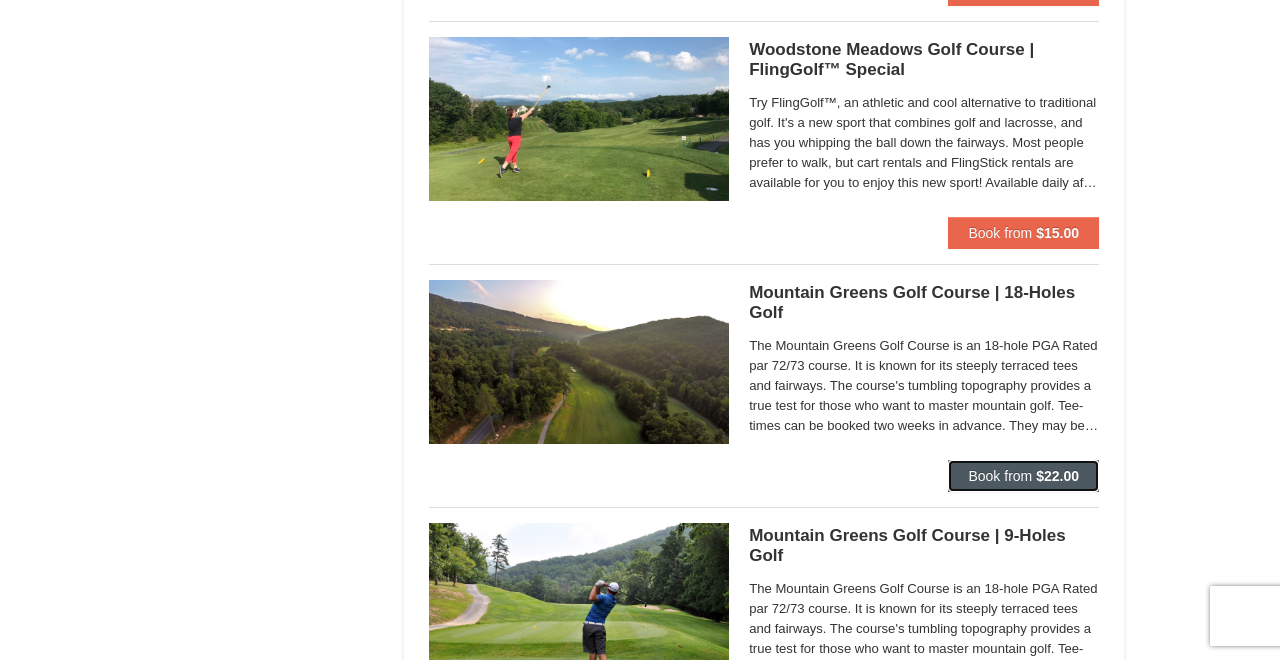 click on "Book from" at bounding box center (1000, 476) 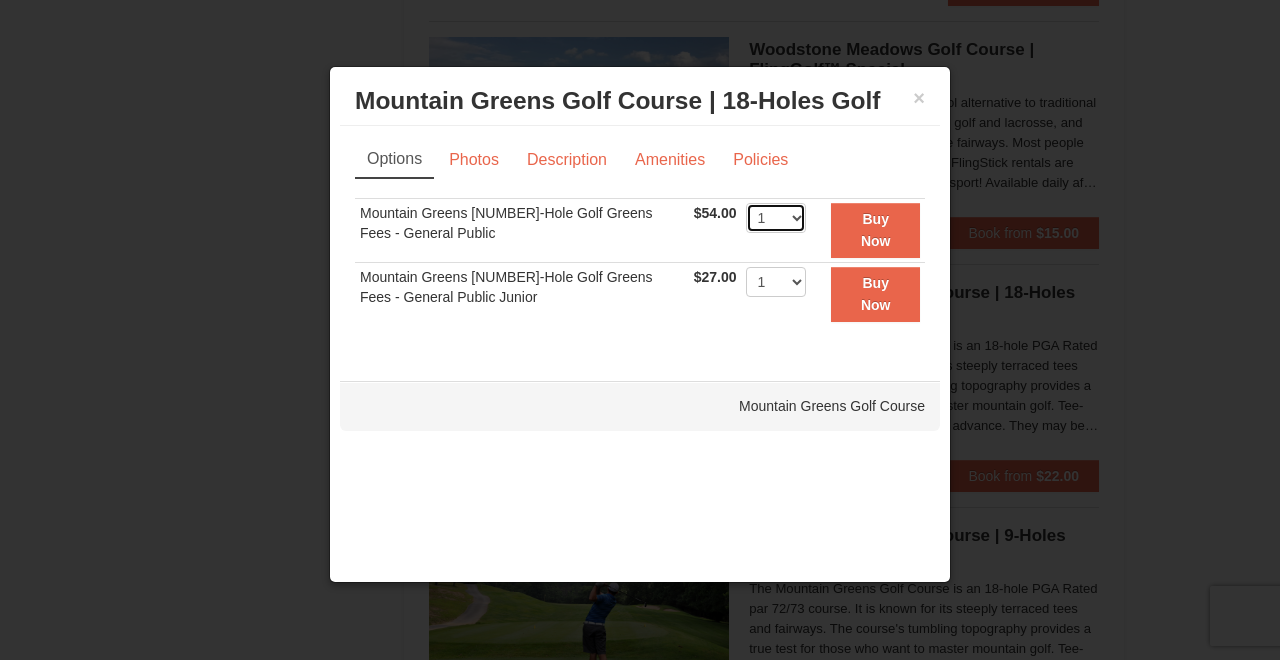 click on "1
2
3
4
5
6
7
8
9
10
11
12
13
14
15
16
17
18
19
20" at bounding box center [776, 218] 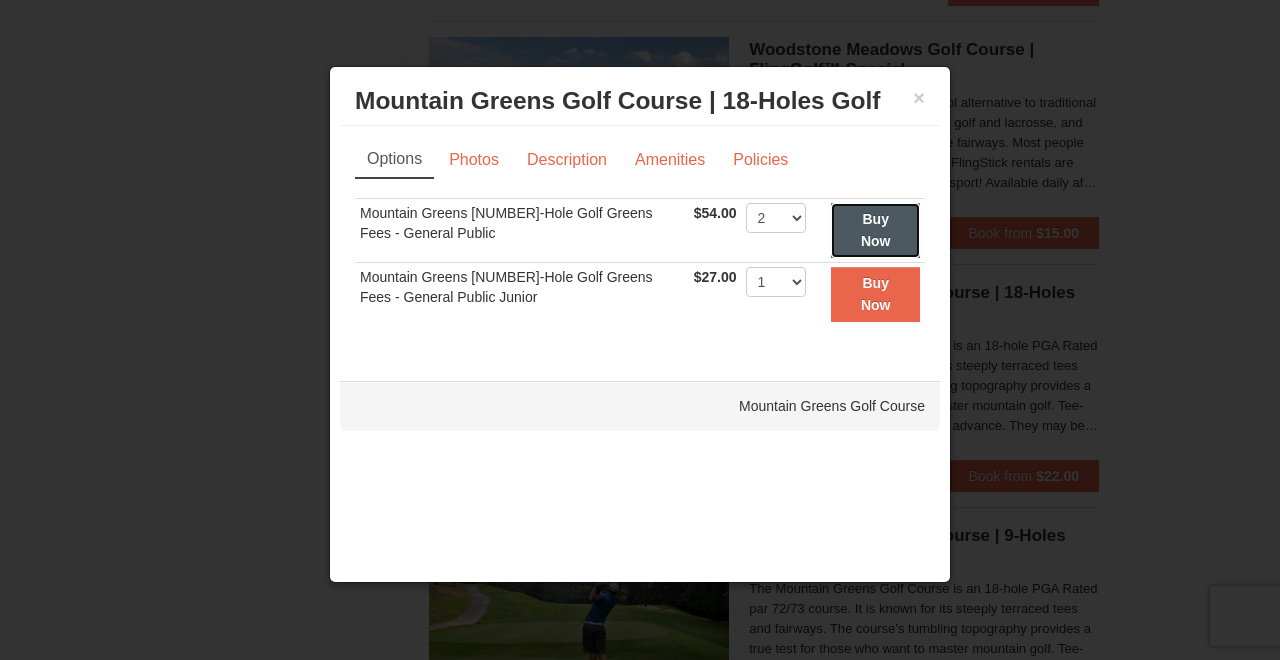 click on "Buy Now" at bounding box center [876, 230] 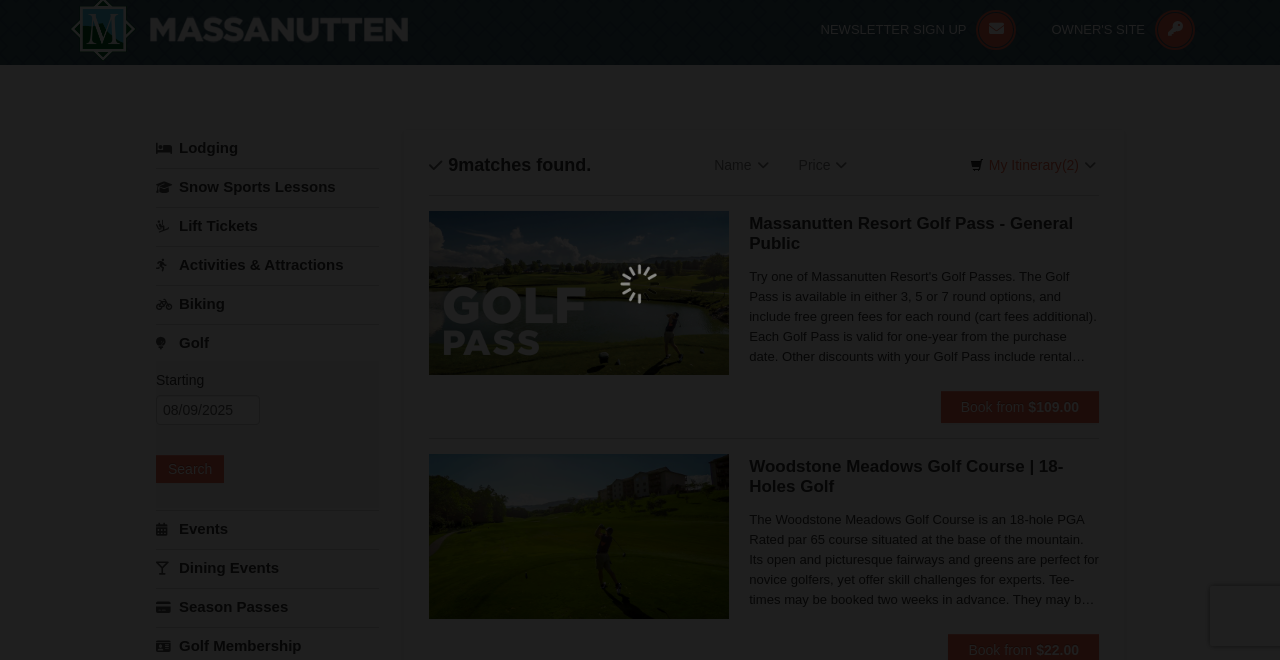 scroll, scrollTop: 6, scrollLeft: 0, axis: vertical 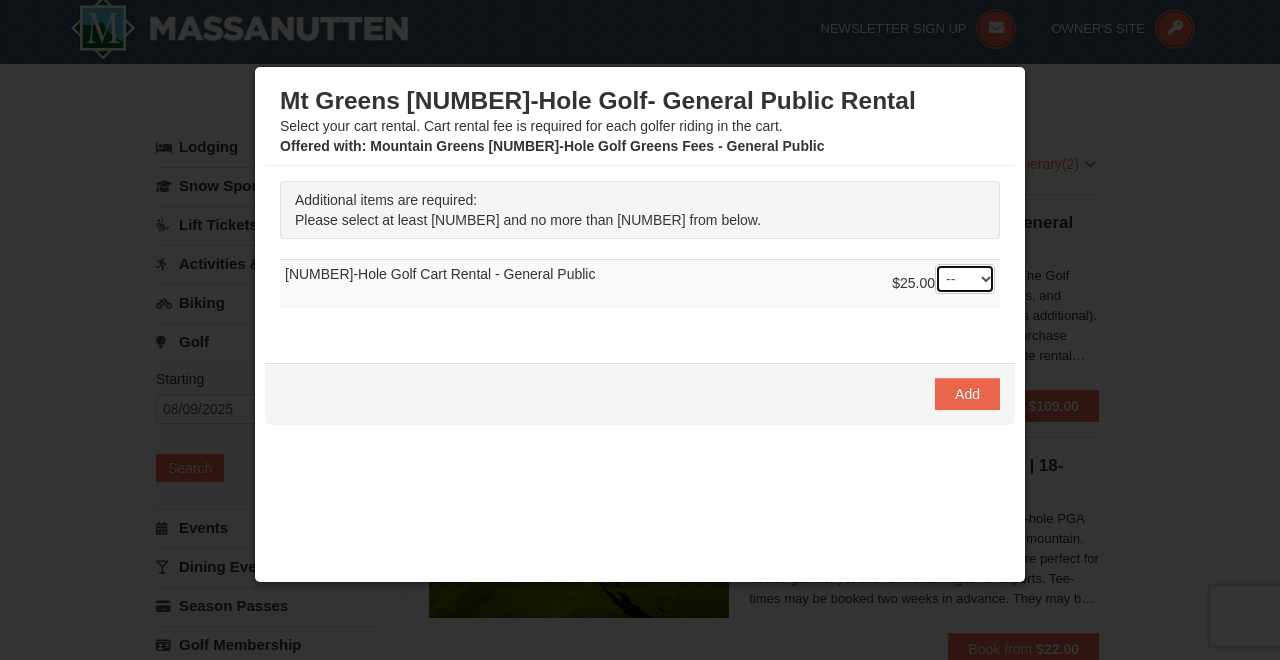 click on "--
01
02
03
04
05
06
07
08" at bounding box center [965, 279] 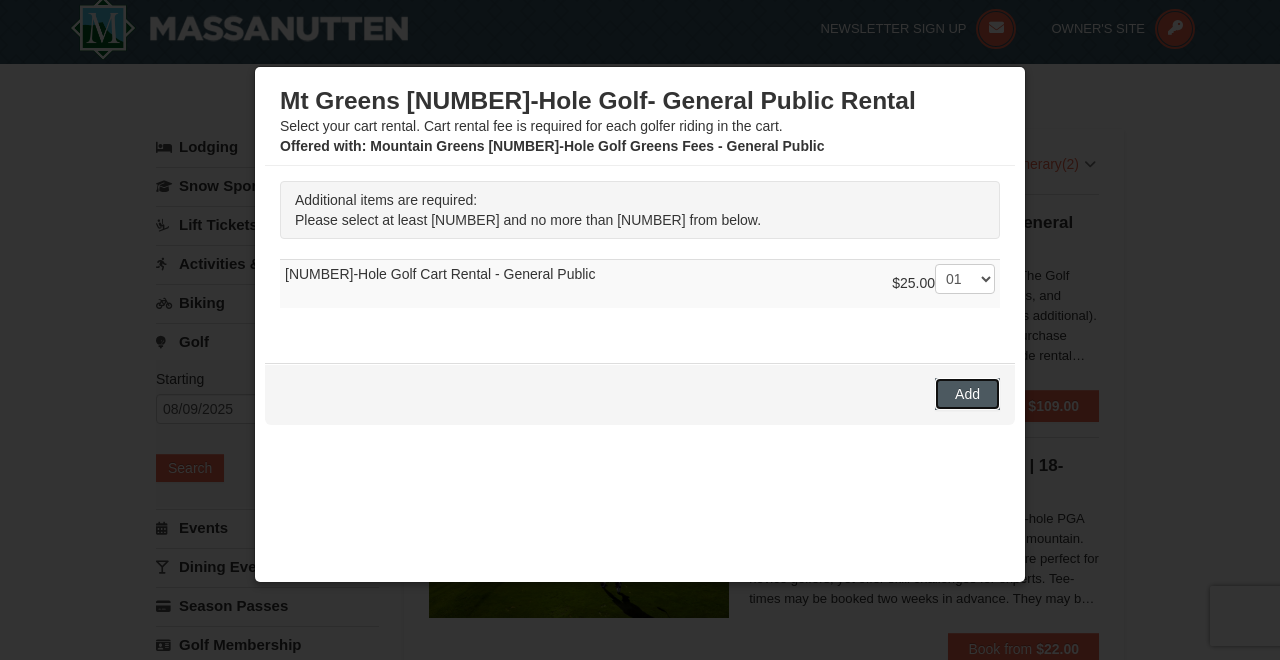 click on "Add" at bounding box center [967, 394] 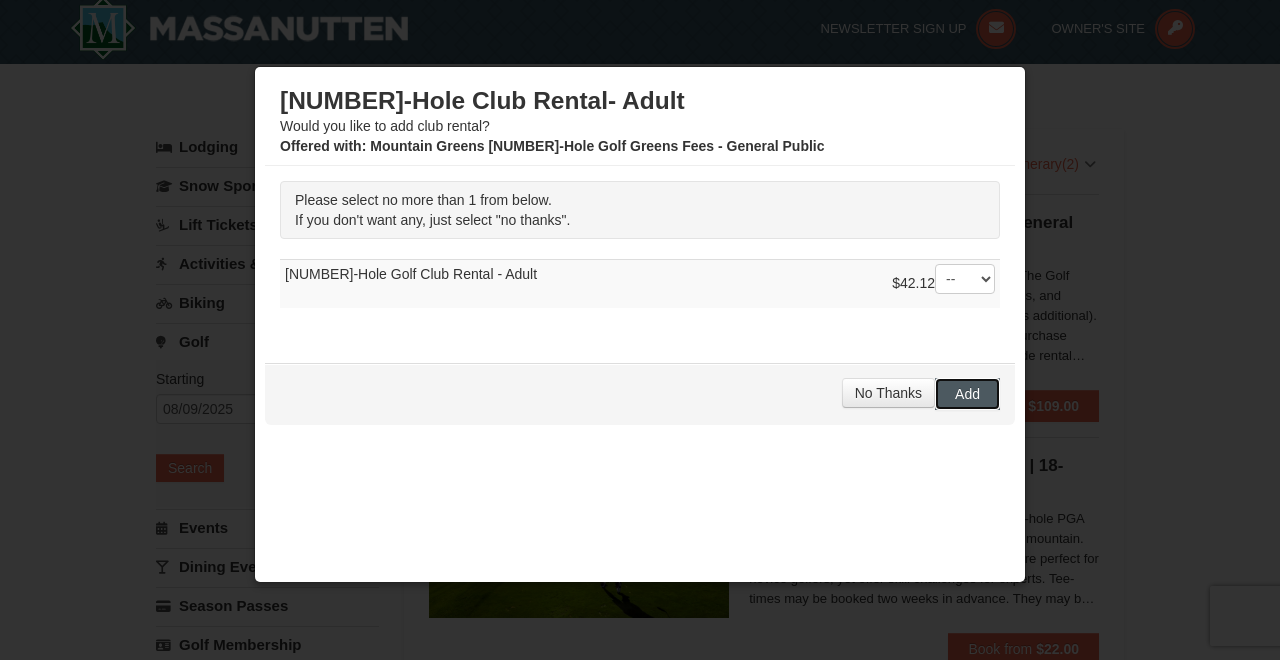 click on "Add" at bounding box center (967, 394) 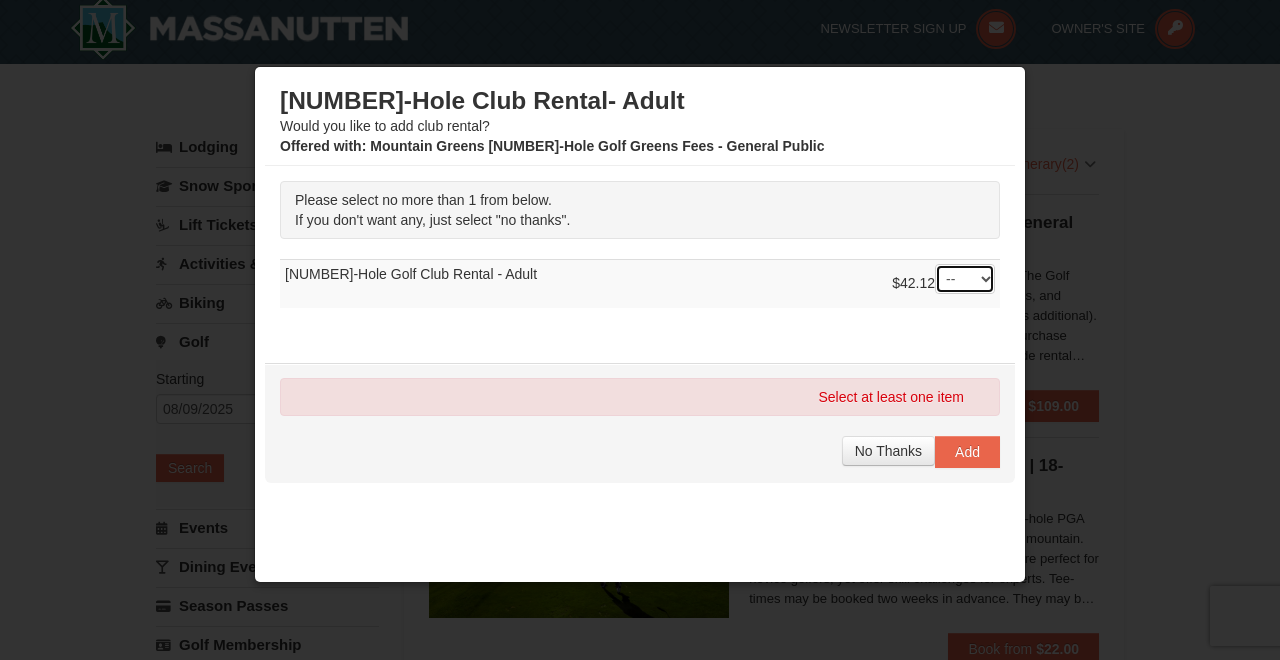 click on "--
01" at bounding box center (965, 279) 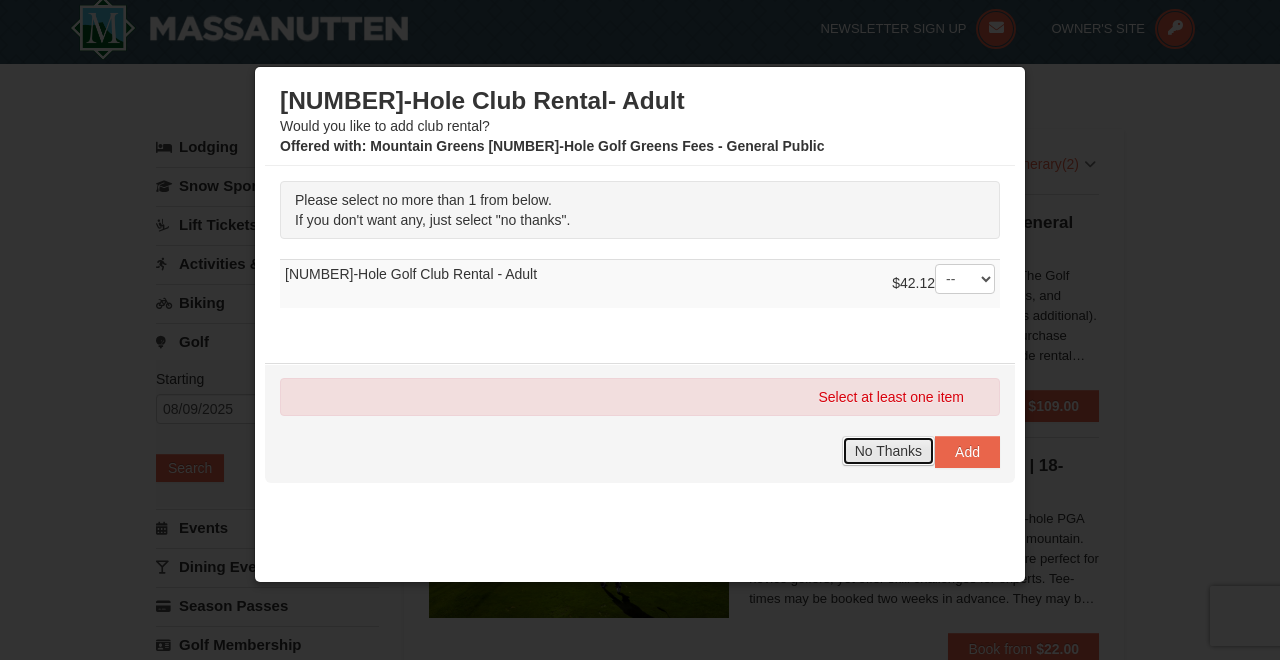 click on "No Thanks" at bounding box center [888, 451] 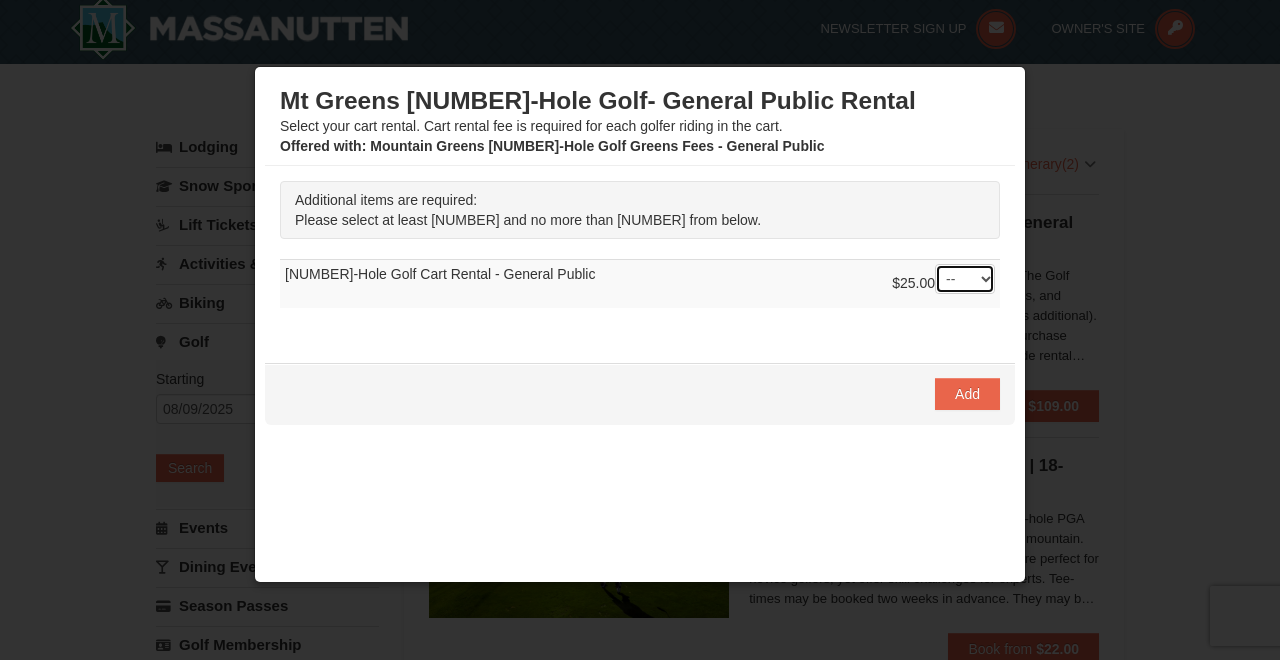 click on "--
01
02
03
04
05
06
07
08" at bounding box center (965, 279) 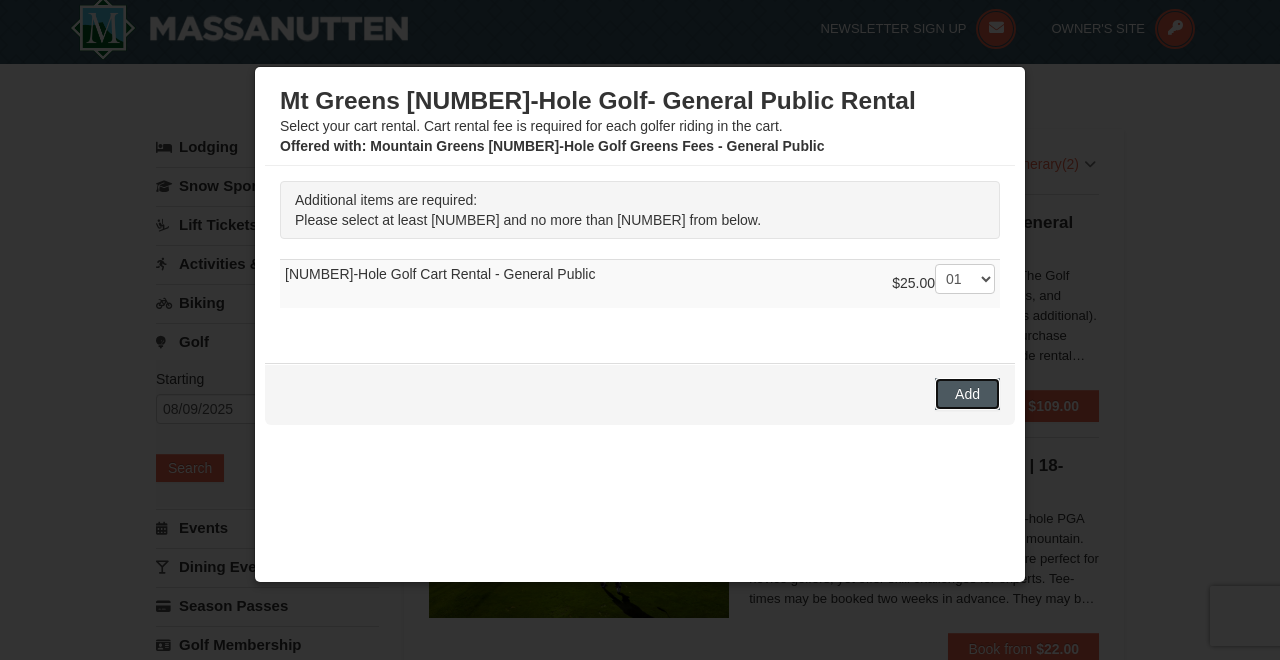 click on "Add" at bounding box center (967, 394) 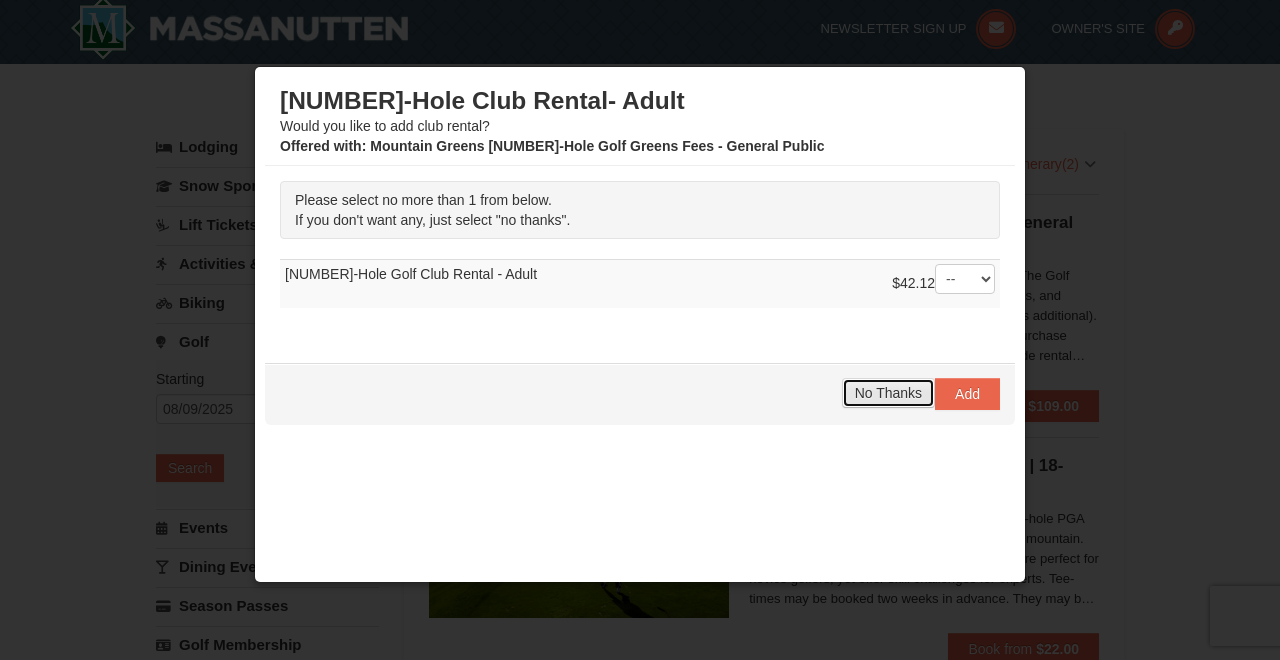 click on "No Thanks" at bounding box center [888, 393] 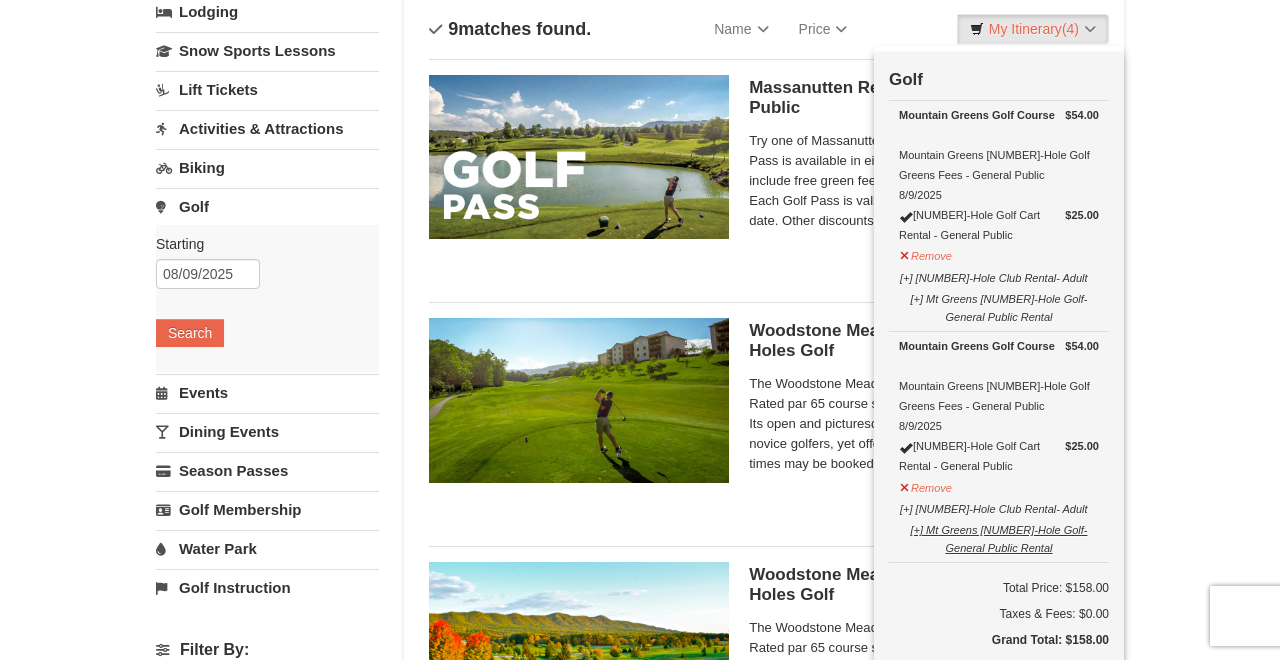 scroll, scrollTop: 138, scrollLeft: 0, axis: vertical 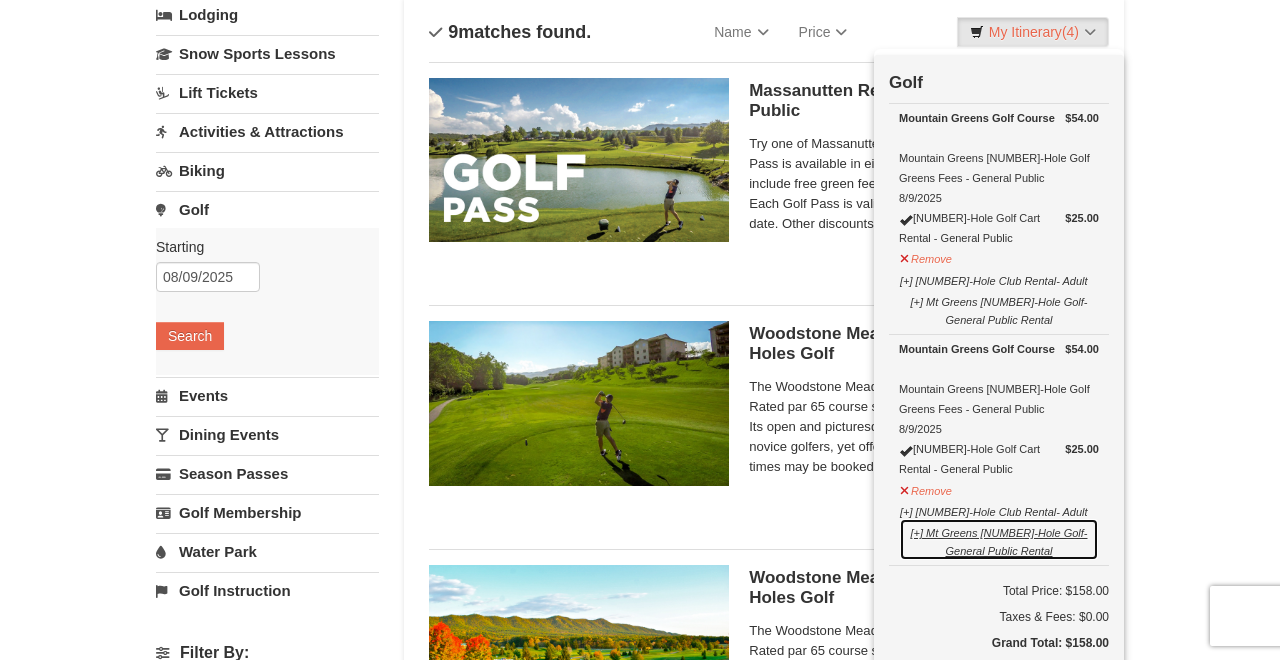 click on "[+] Mt Greens 18-Hole Golf- General Public Rental" at bounding box center (999, 539) 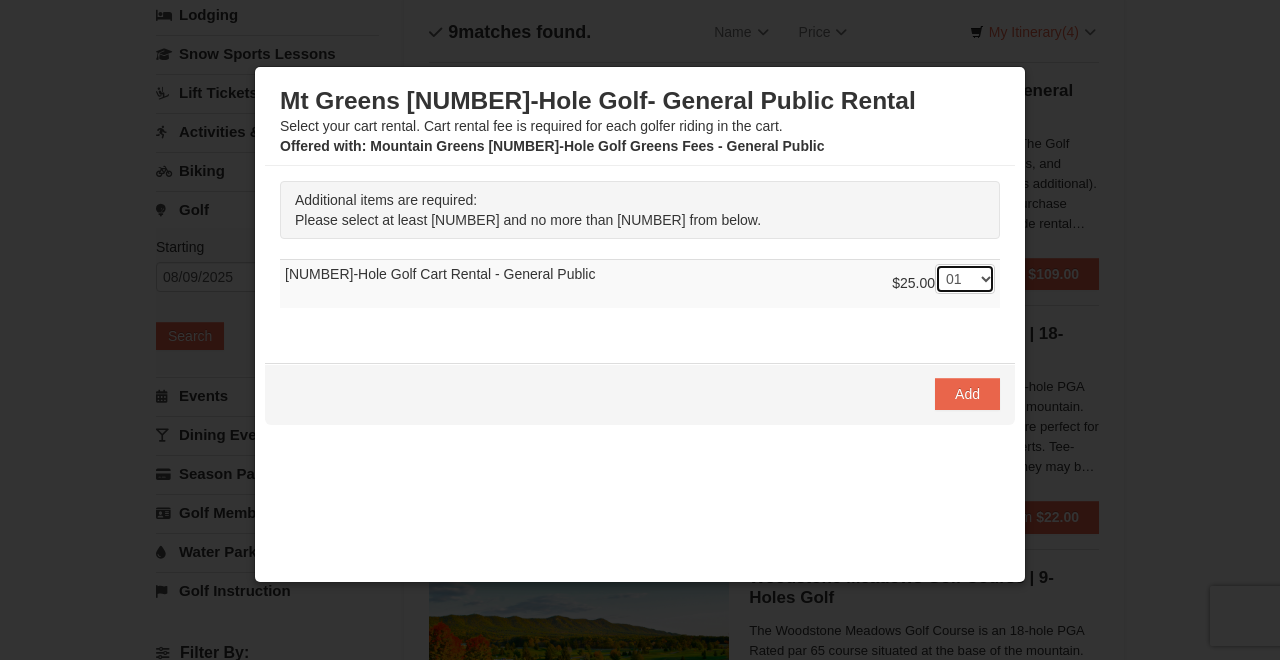 click on "--
01
02
03
04
05
06
07
08" at bounding box center (965, 279) 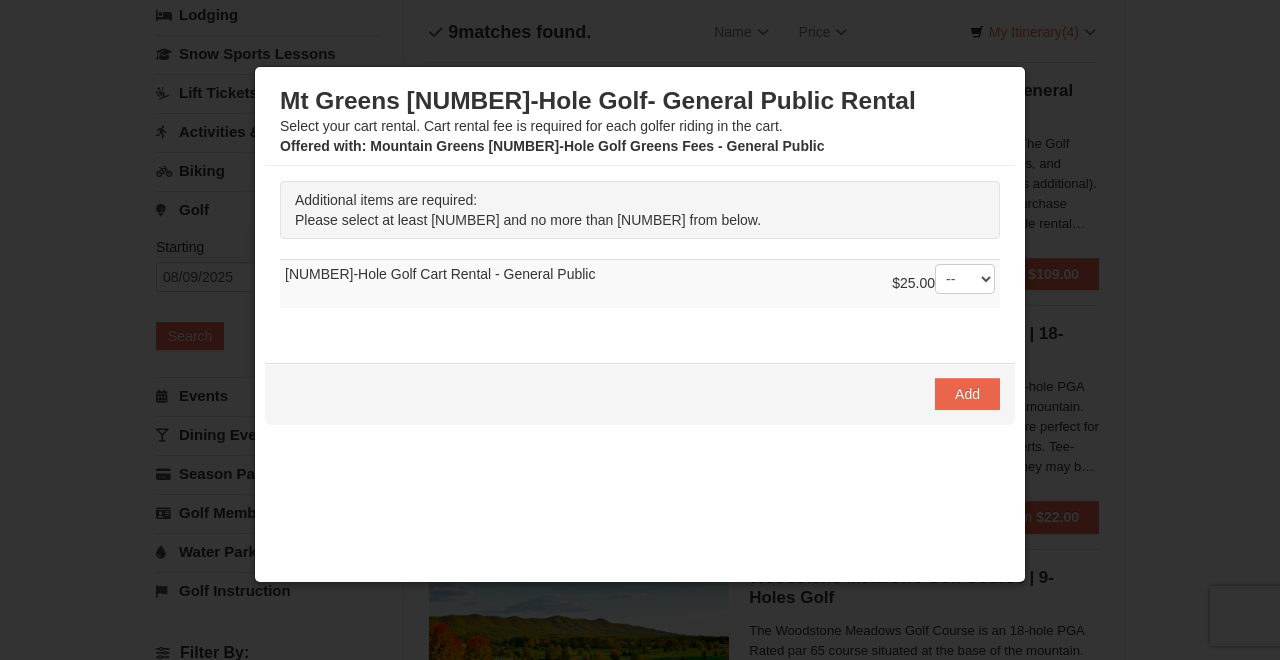 click at bounding box center [640, 330] 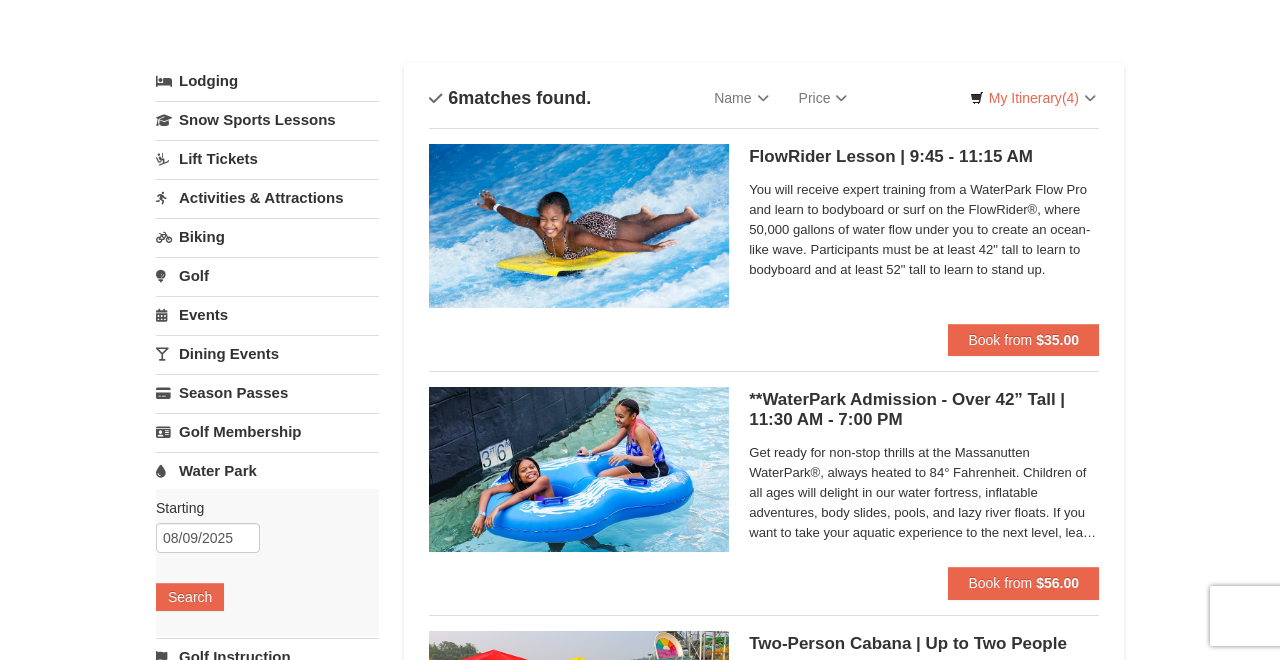 scroll, scrollTop: 72, scrollLeft: 0, axis: vertical 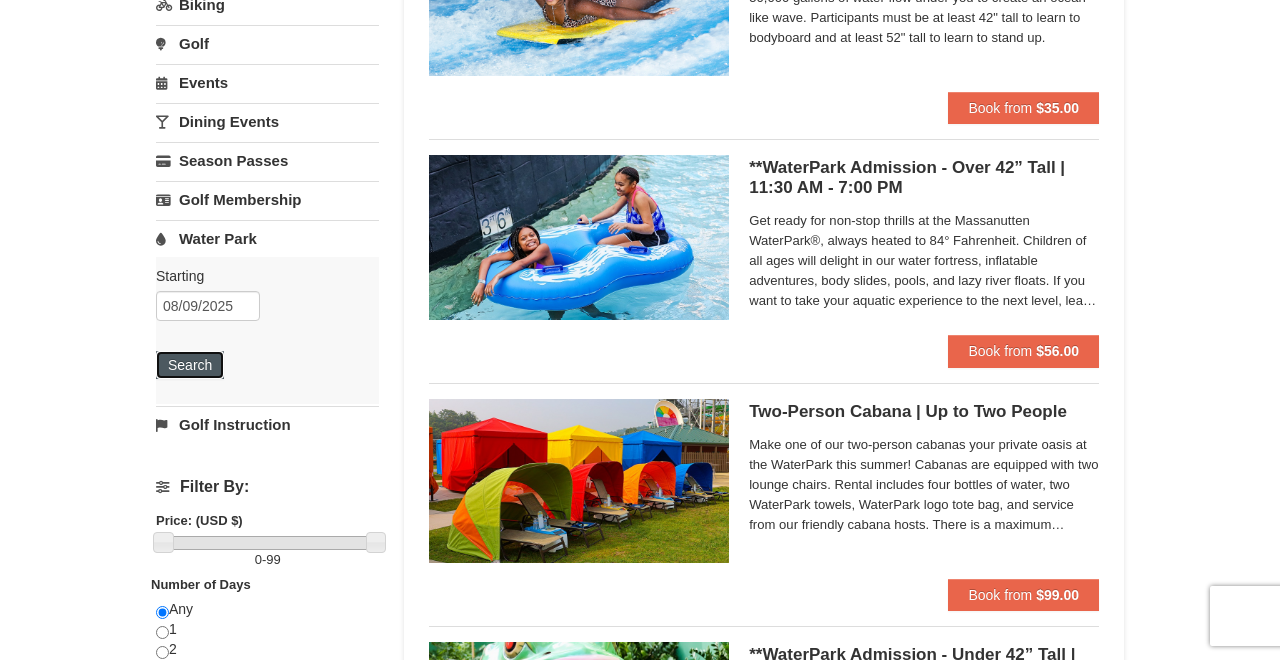 click on "Search" at bounding box center [190, 365] 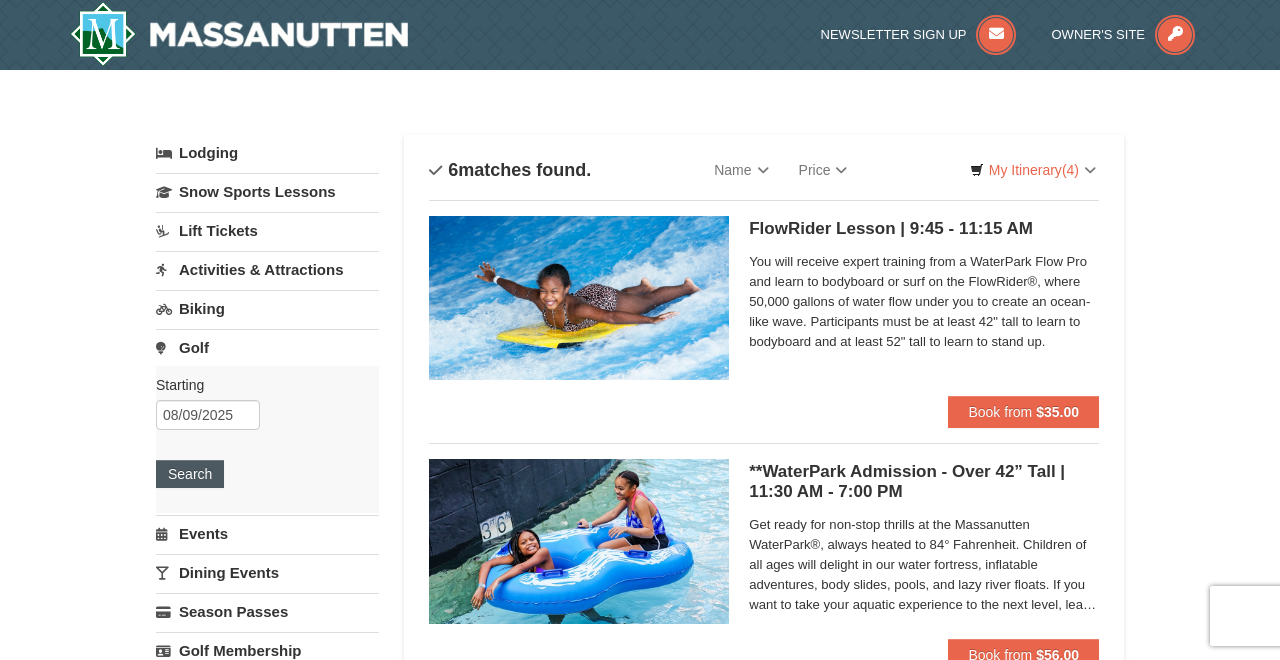 scroll, scrollTop: 0, scrollLeft: 0, axis: both 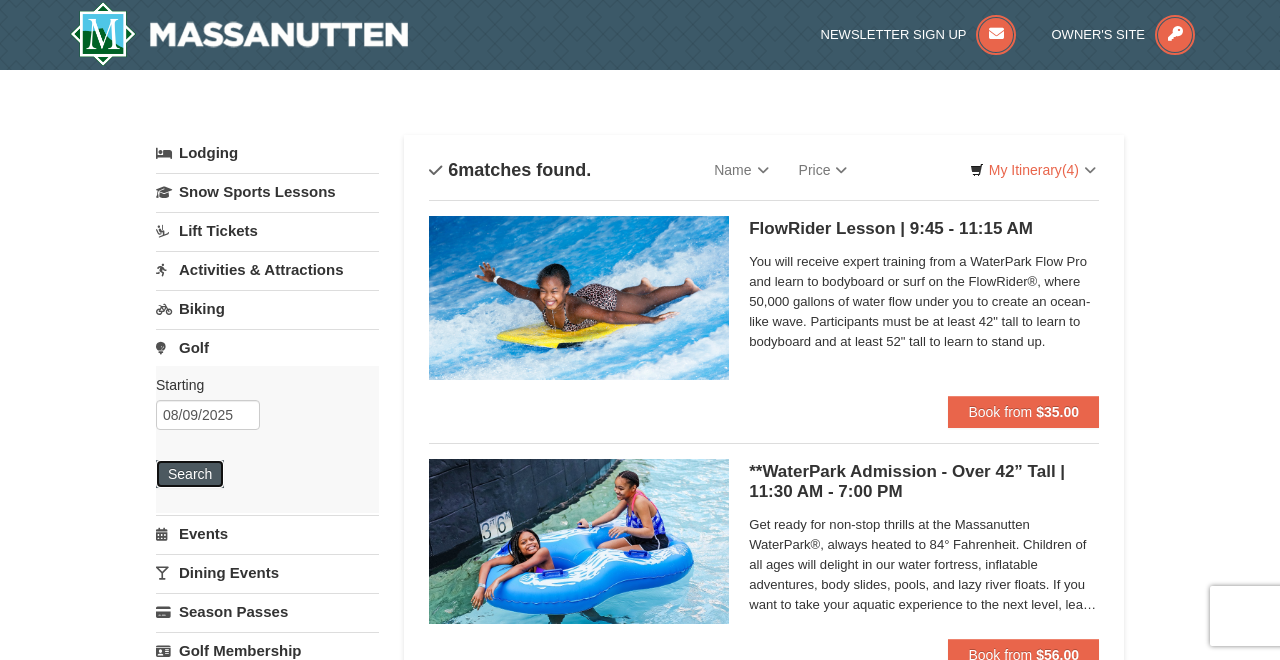 click on "Search" at bounding box center (190, 474) 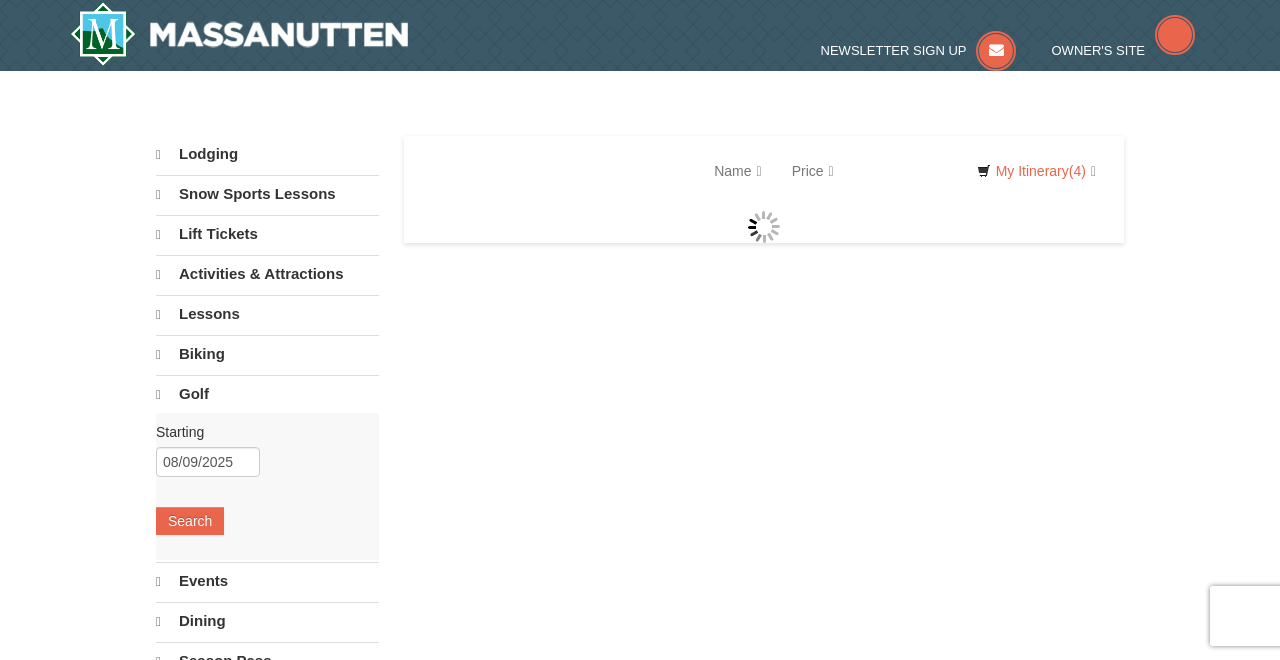 scroll, scrollTop: 0, scrollLeft: 0, axis: both 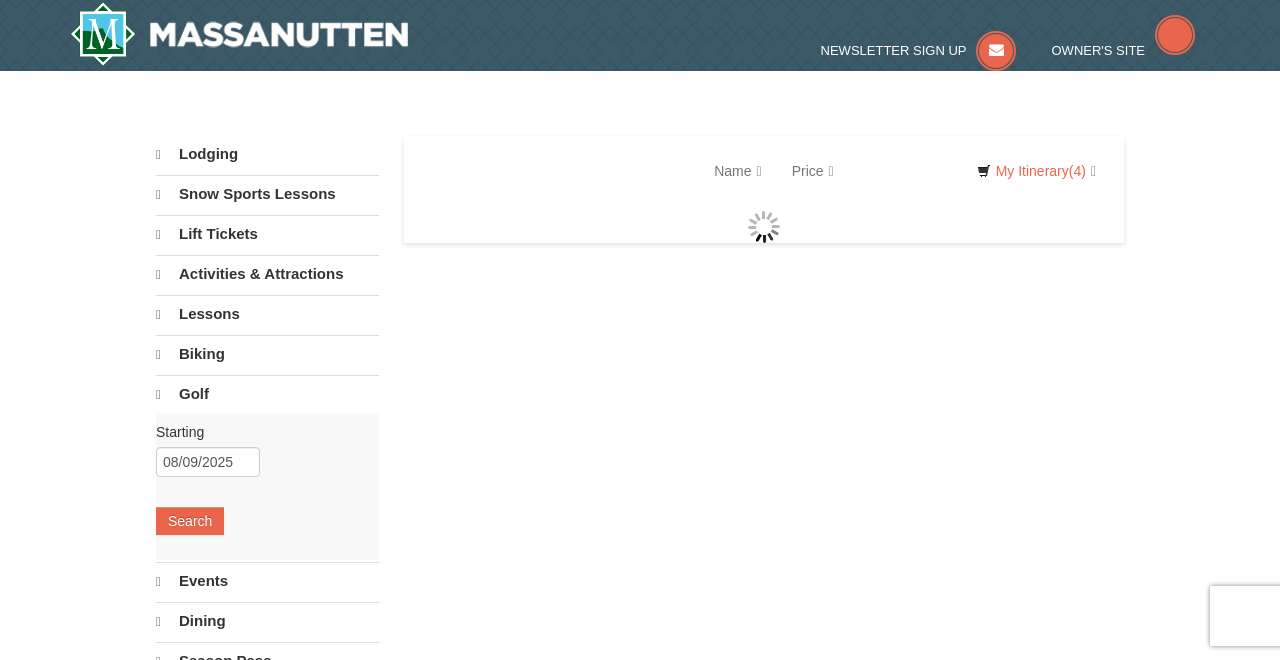 select on "8" 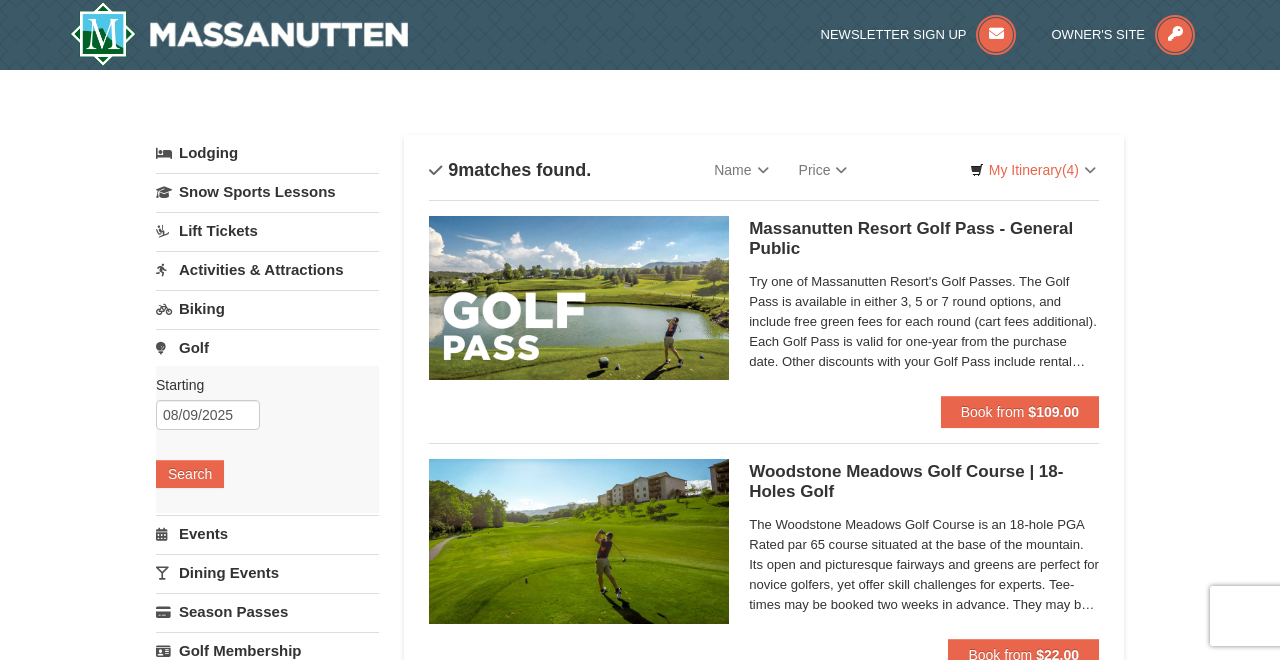 scroll, scrollTop: 0, scrollLeft: 0, axis: both 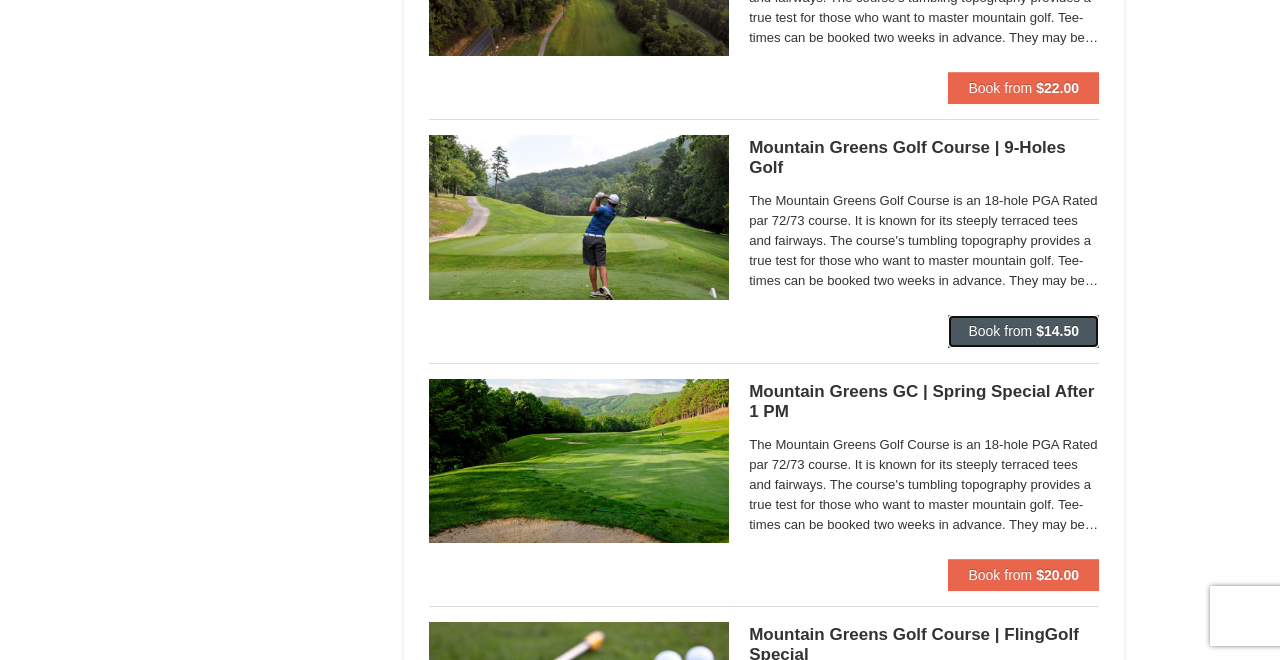 click on "$14.50" at bounding box center (1057, 331) 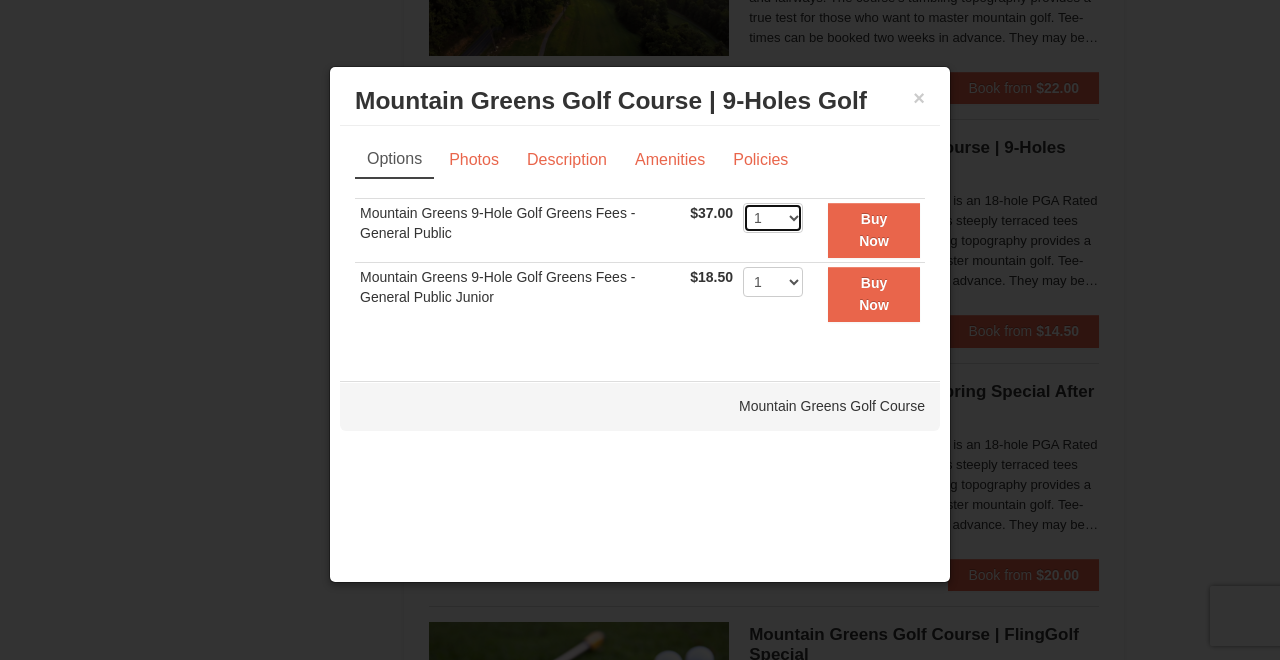 click on "1
2
3
4
5
6
7
8
9
10
11
12
13
14
15
16
17
18
19
20" at bounding box center [773, 218] 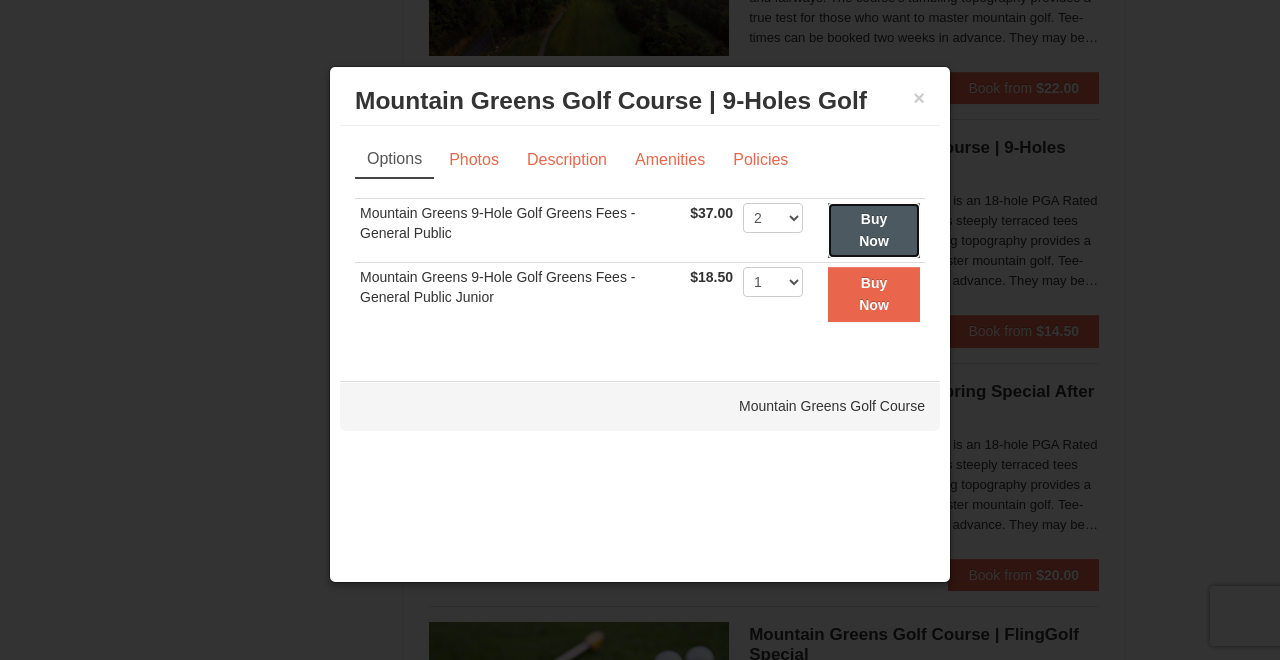 click on "Buy Now" at bounding box center (874, 230) 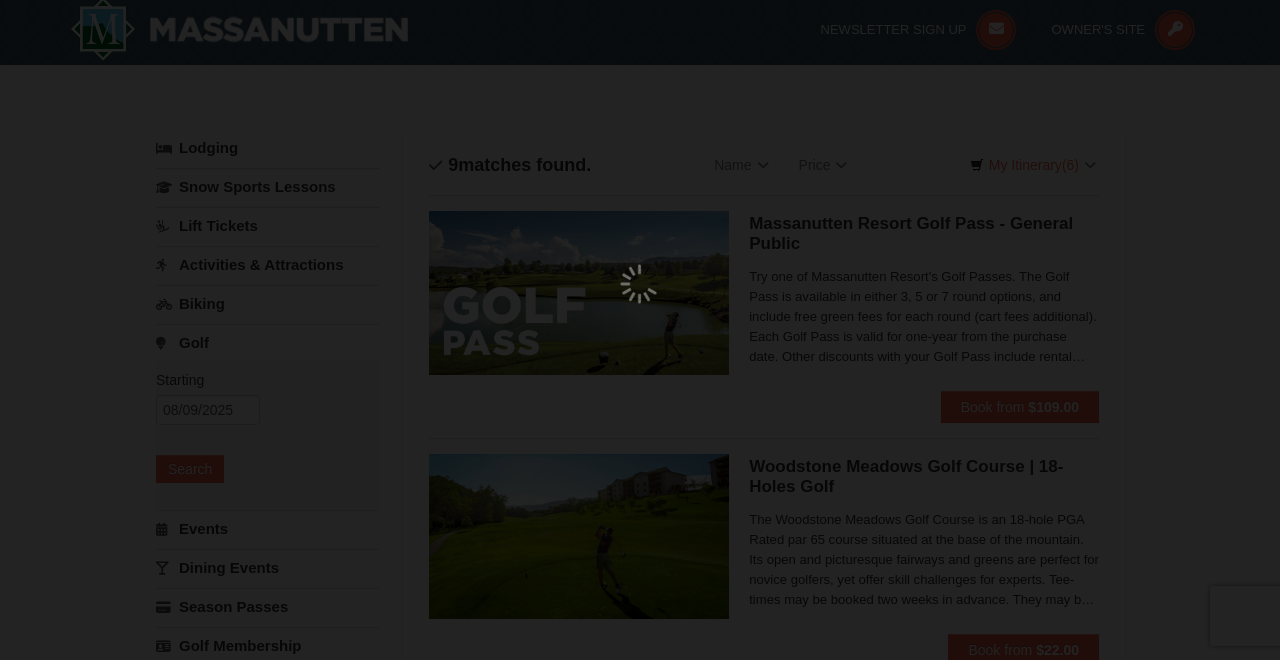 scroll, scrollTop: 6, scrollLeft: 0, axis: vertical 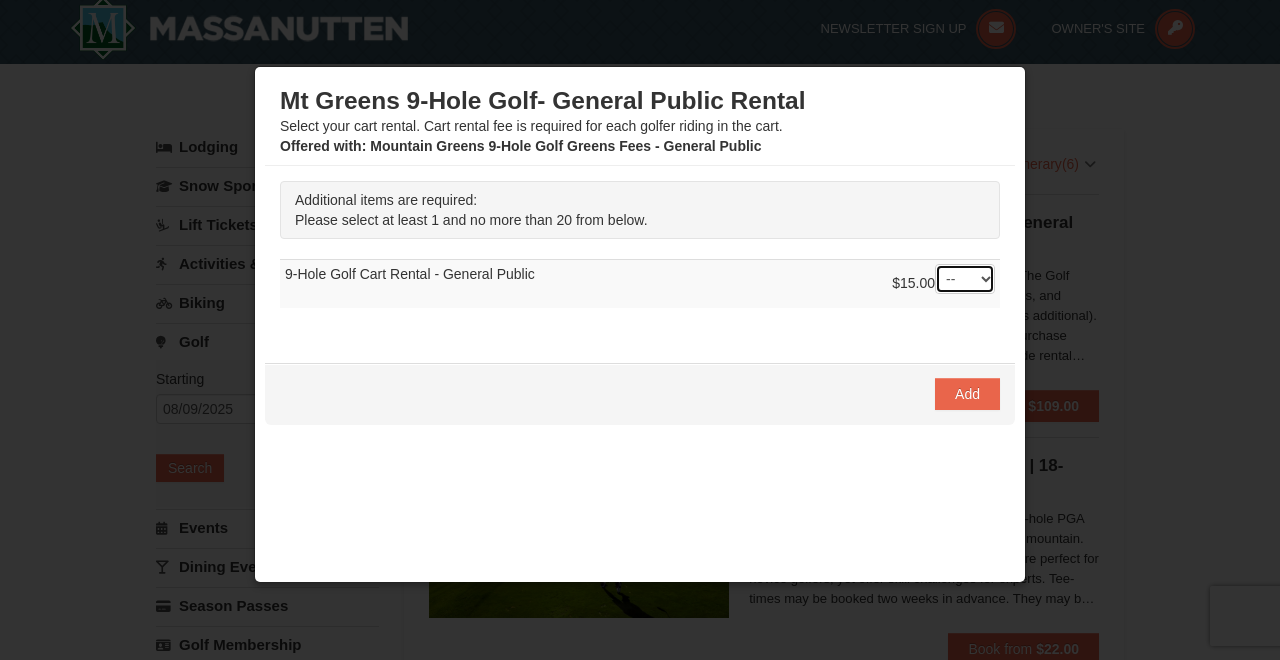 click on "--
01
02
03
04
05
06
07
08" at bounding box center [965, 279] 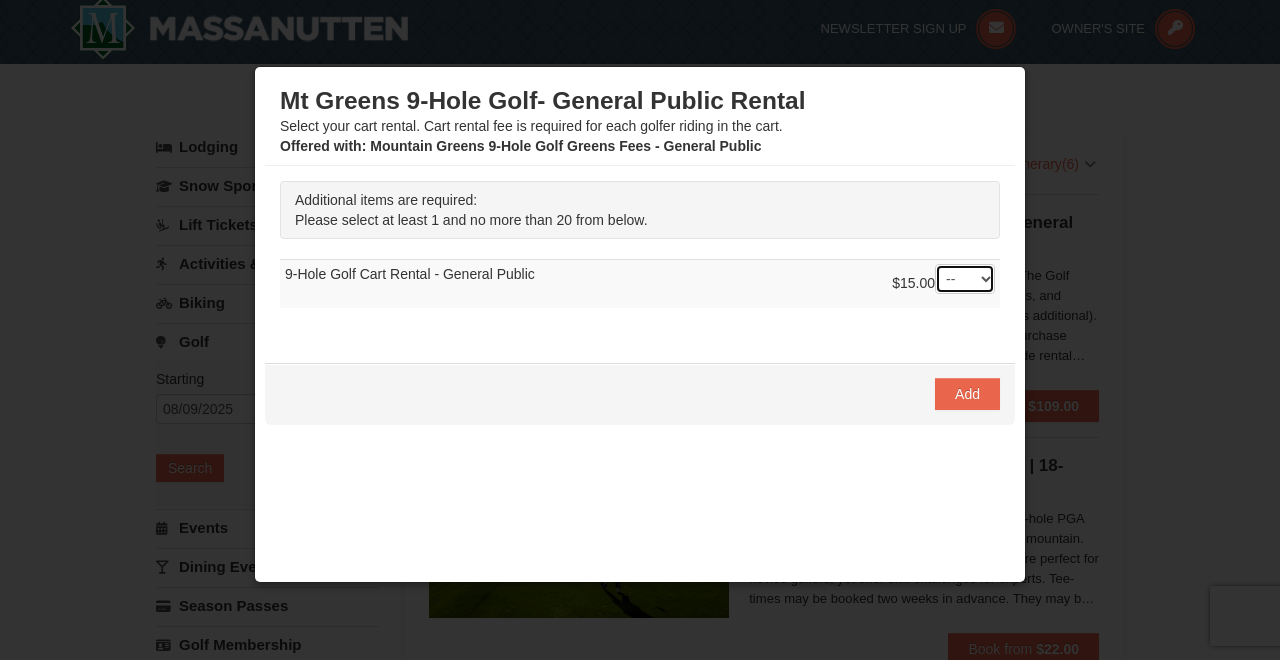 select on "2" 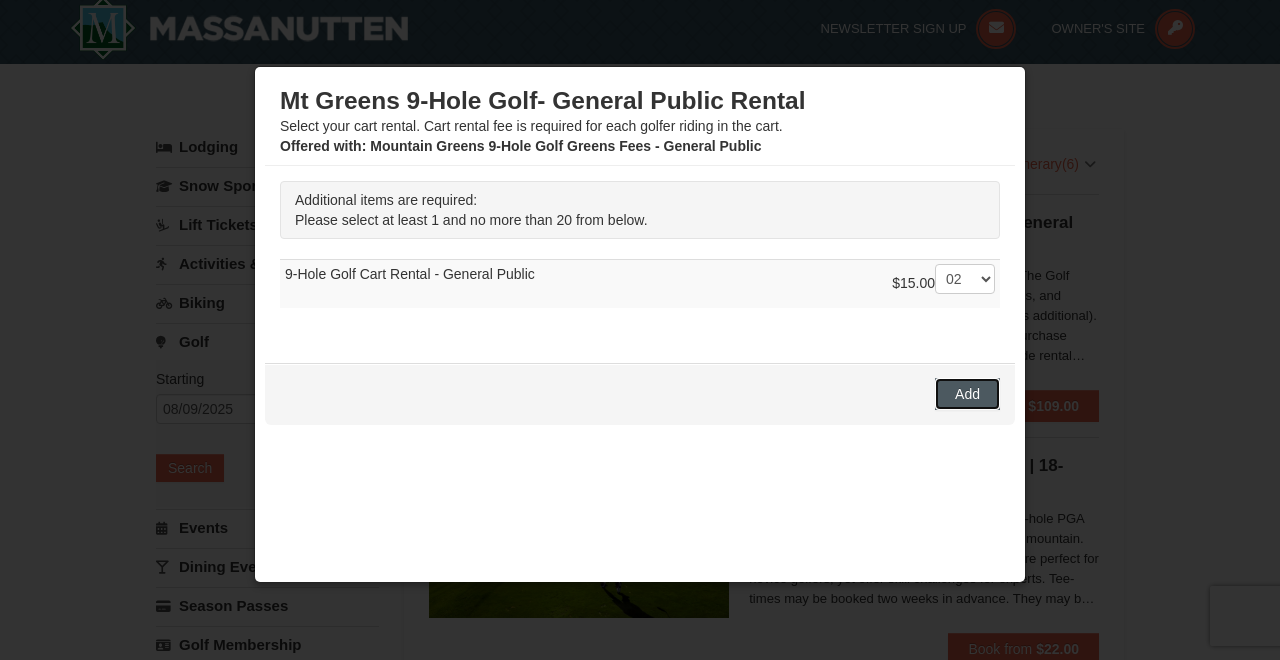 click on "Add" at bounding box center (967, 394) 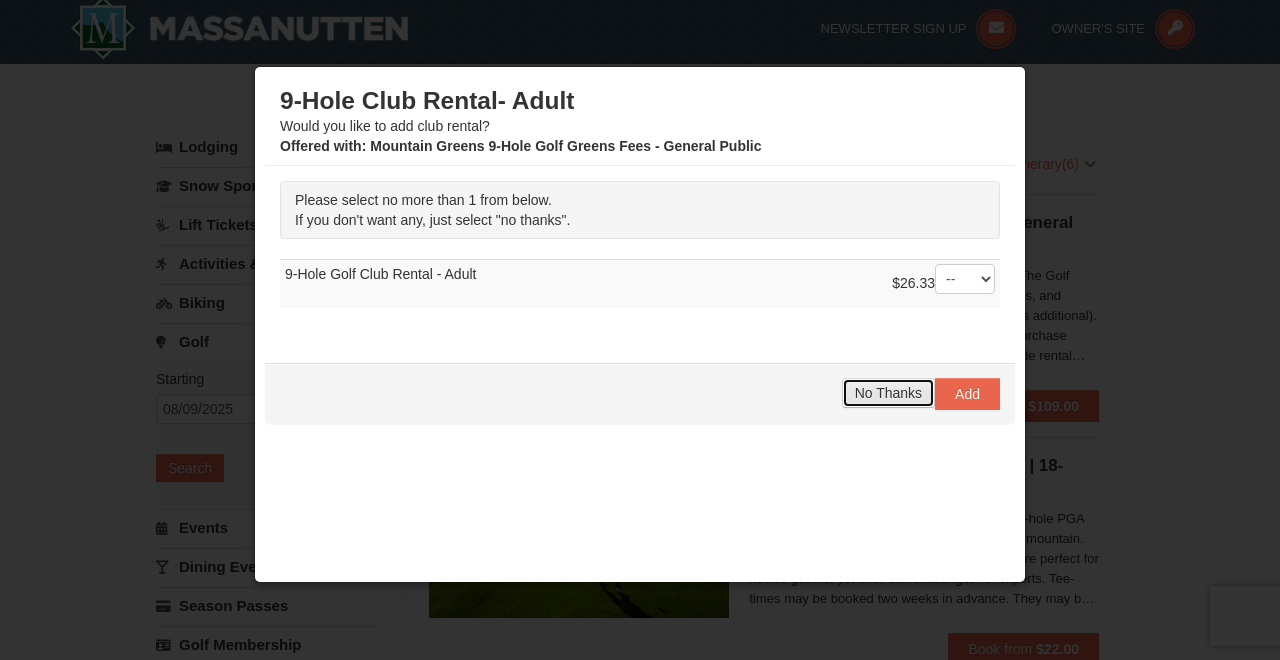 click on "No Thanks" at bounding box center [888, 393] 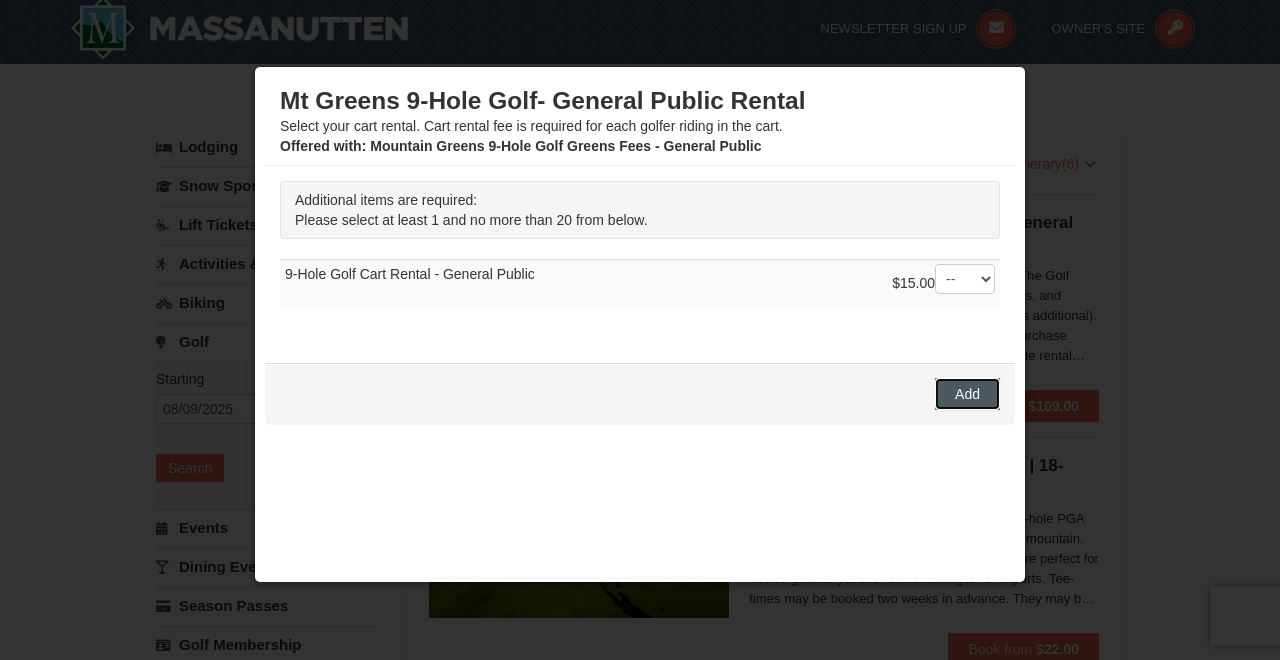 click on "Add" at bounding box center [967, 394] 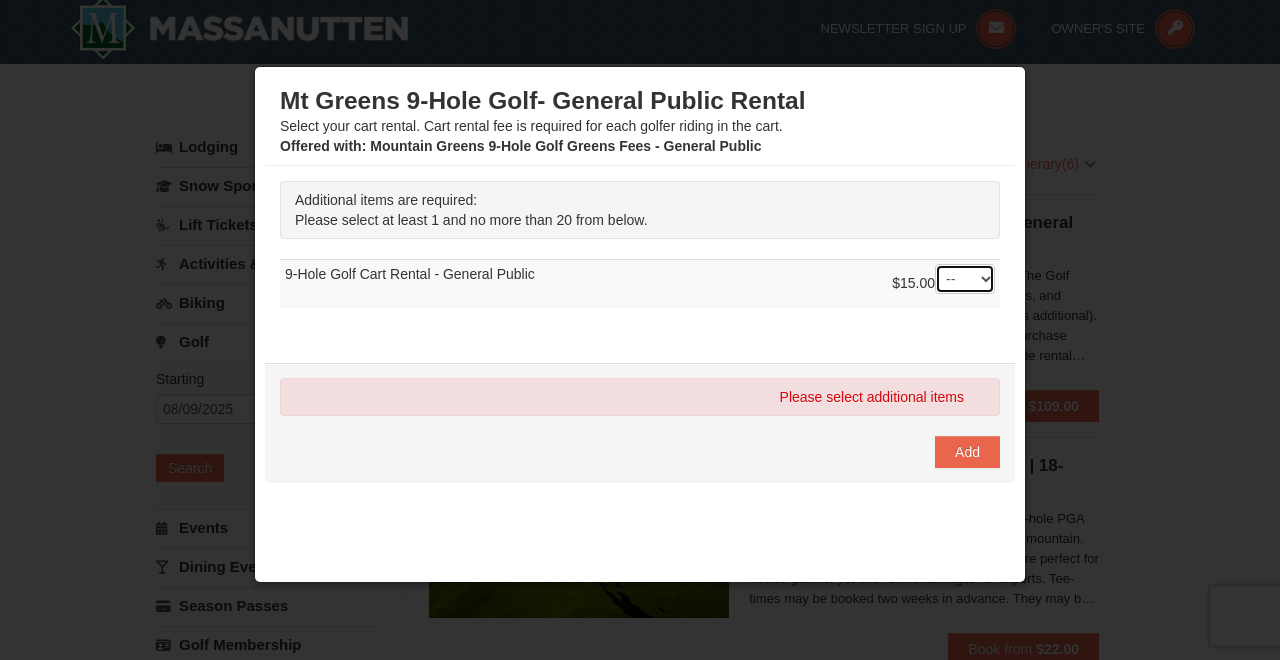 click on "--
01
02
03
04
05
06
07
08" at bounding box center (965, 279) 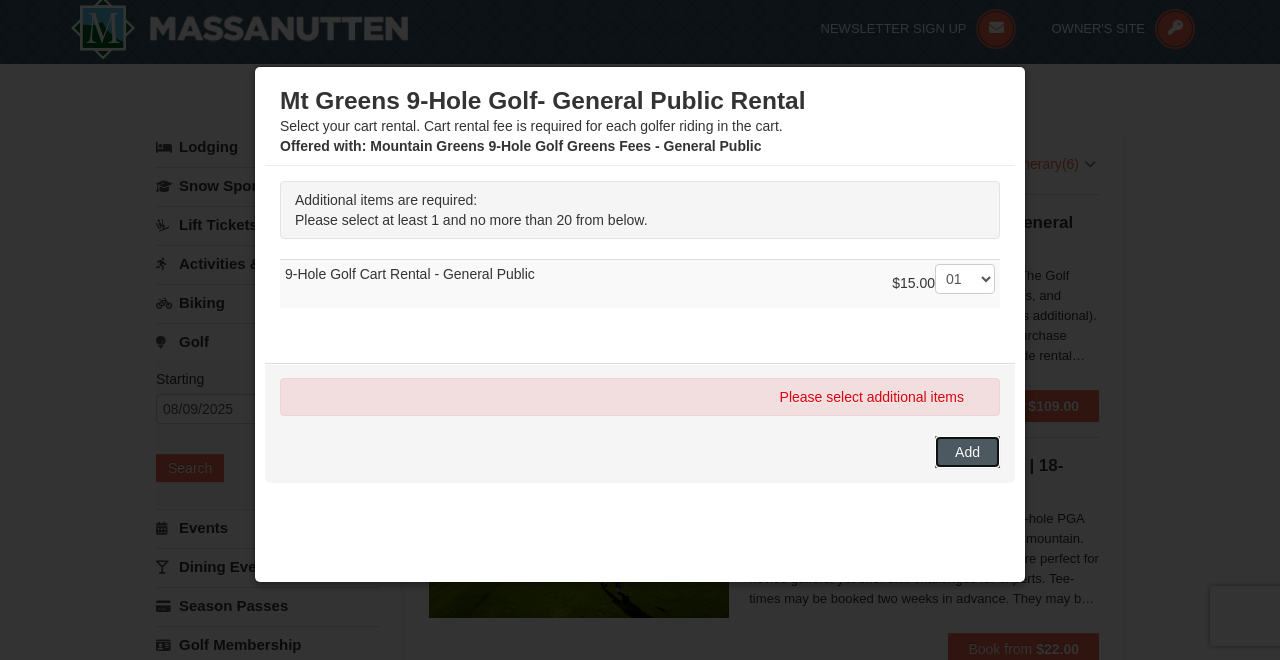 click on "Add" at bounding box center [967, 452] 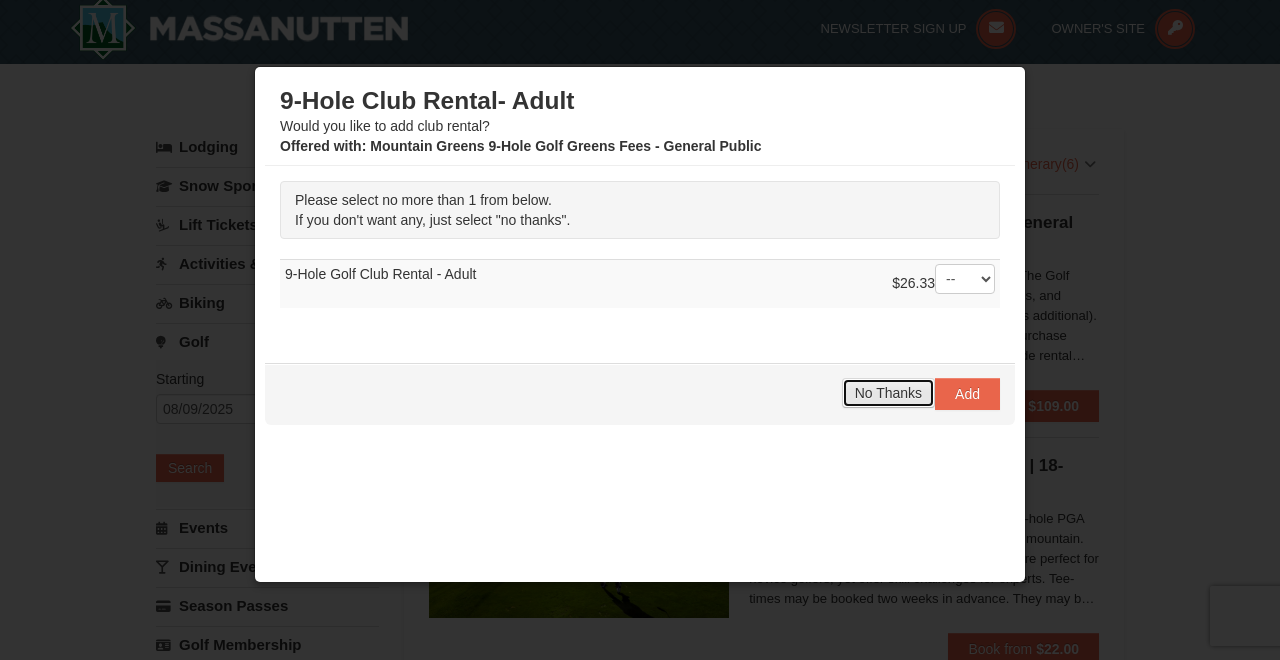 click on "No Thanks" at bounding box center [888, 393] 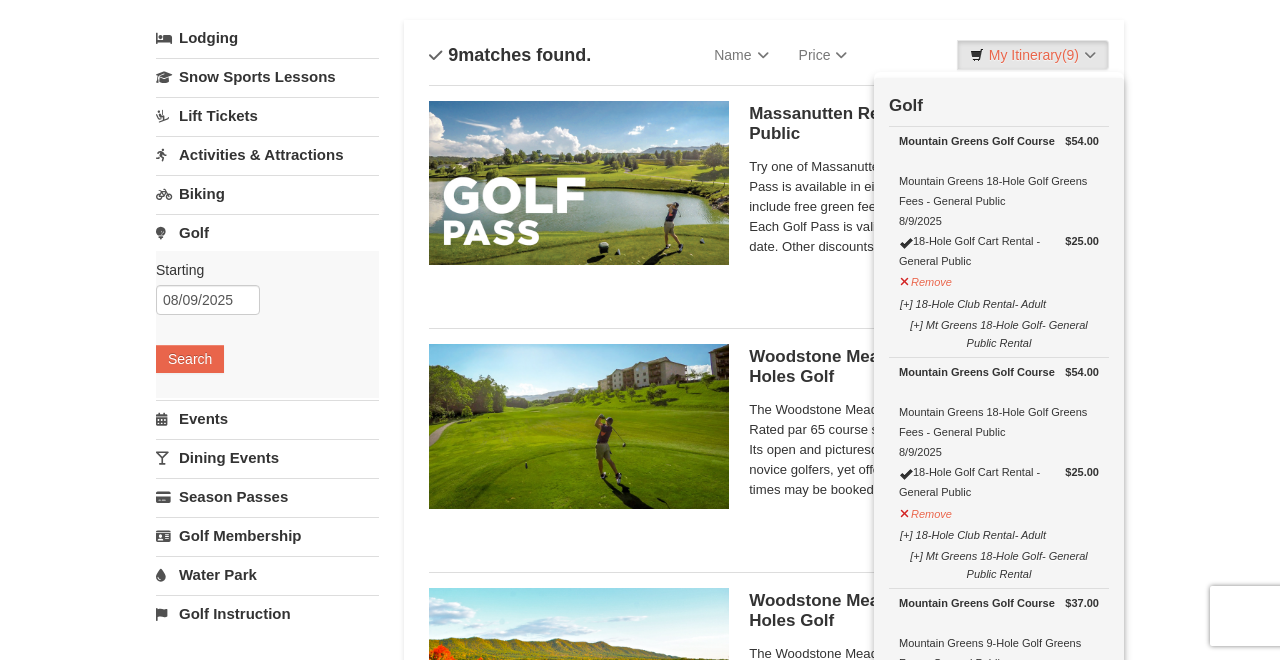 scroll, scrollTop: 114, scrollLeft: 0, axis: vertical 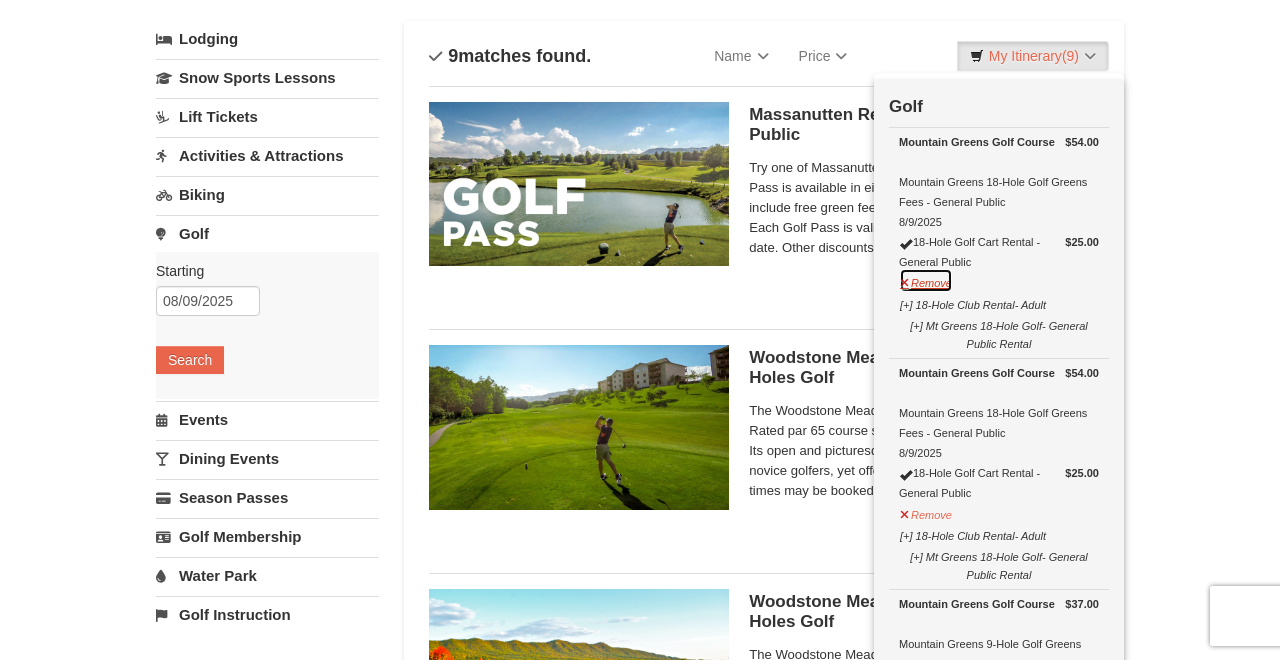 click on "Remove" at bounding box center [926, 280] 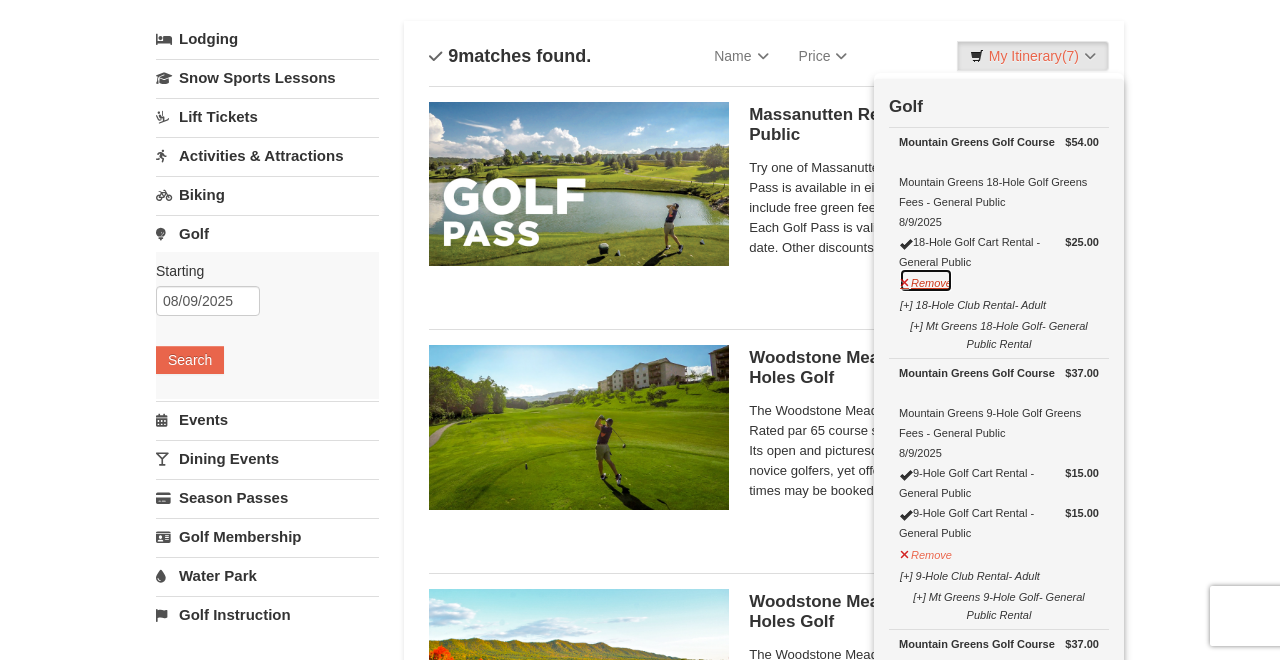 click on "Remove" at bounding box center (926, 280) 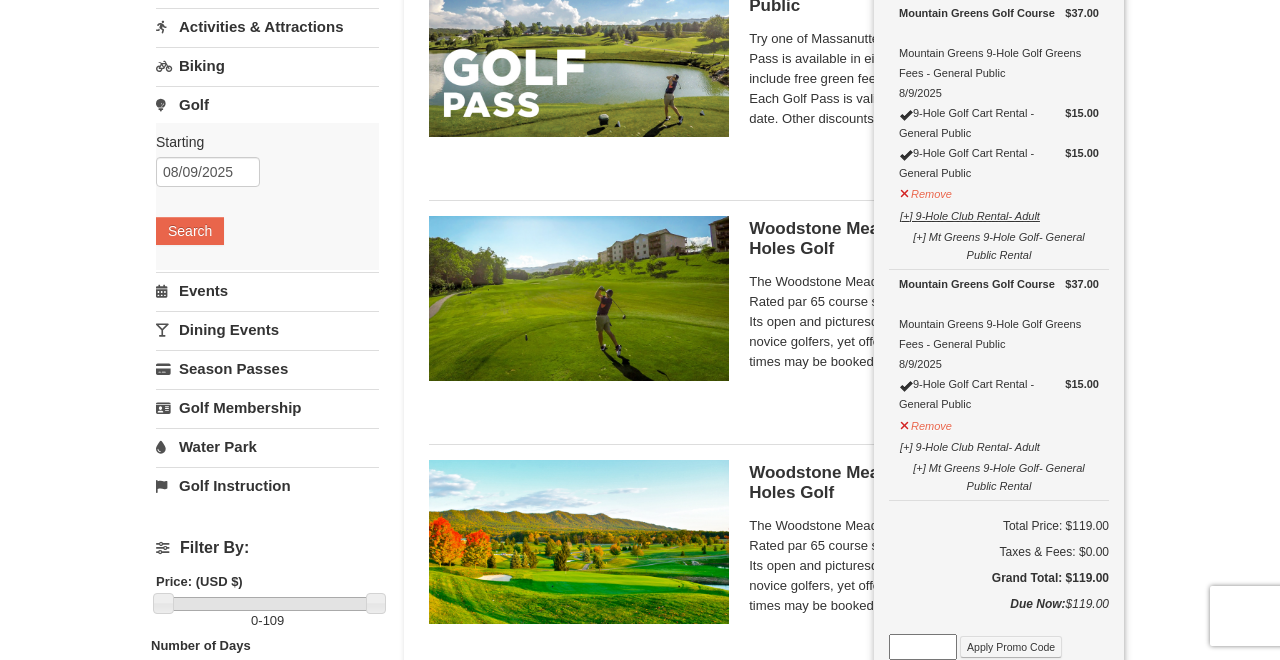 scroll, scrollTop: 244, scrollLeft: 0, axis: vertical 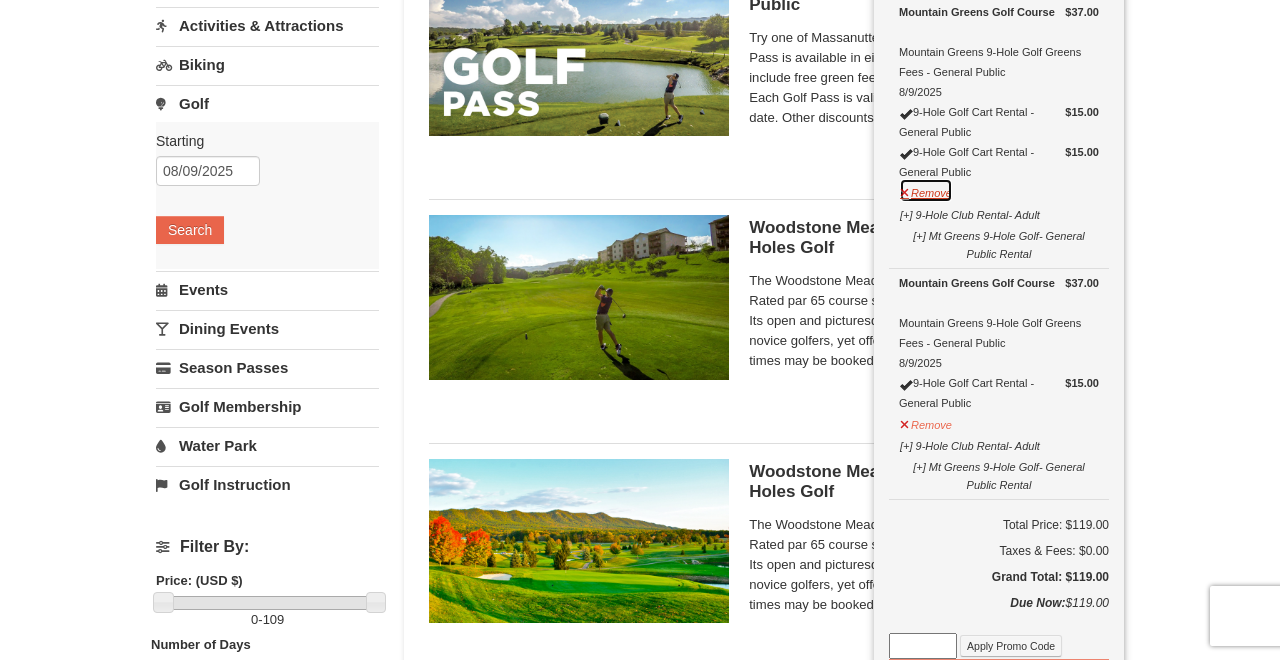 click on "Remove" at bounding box center [926, 190] 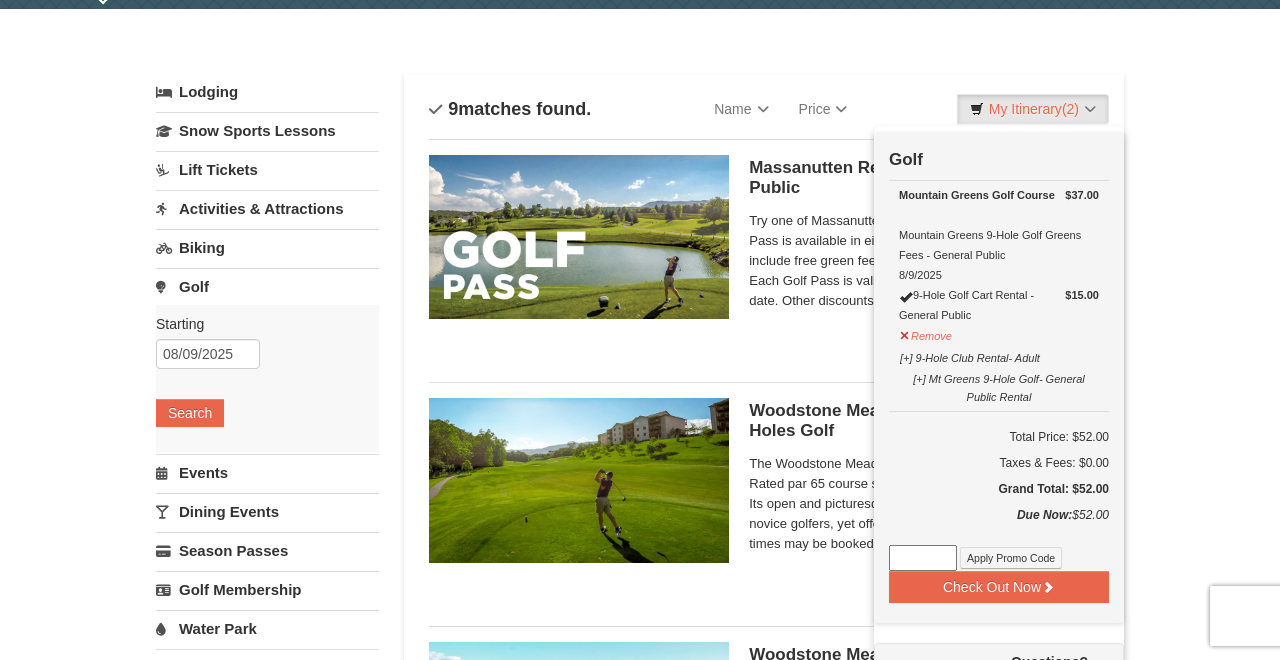 scroll, scrollTop: 59, scrollLeft: 0, axis: vertical 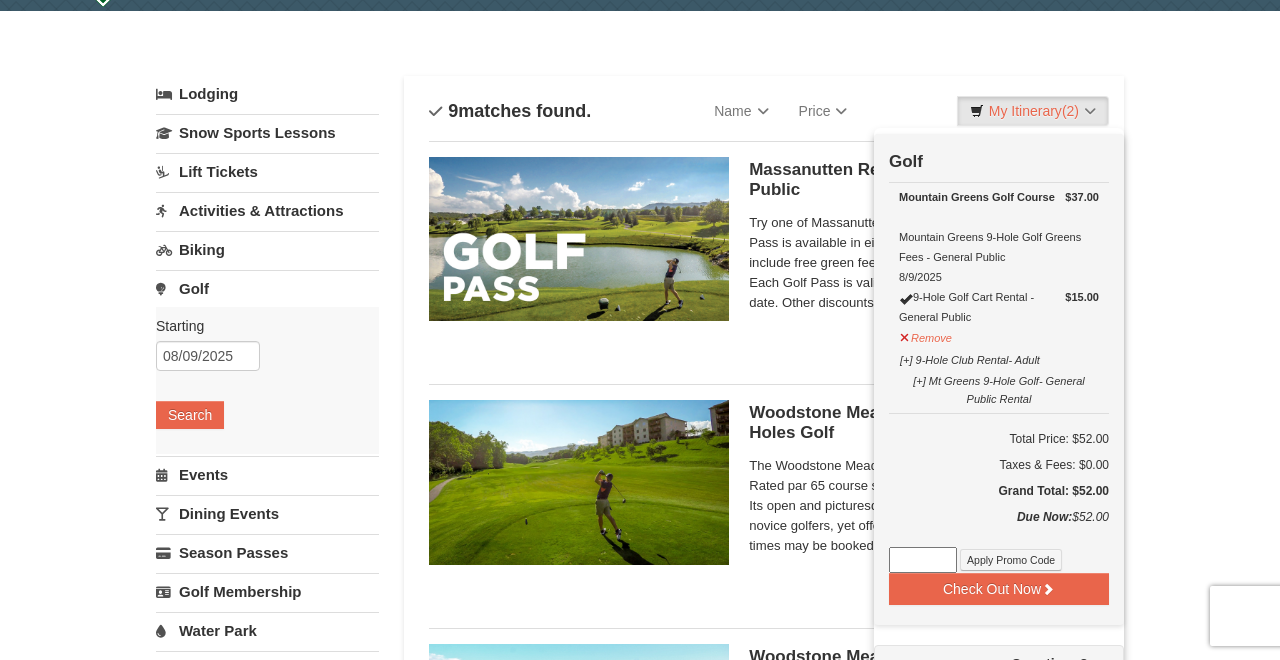click on "×
Categories
List
Filter
My Itinerary (2)
Check Out Now
Golf
$37.00
Mountain Greens Golf Course
Mountain Greens 9-Hole Golf Greens Fees - General Public
8/9/2025
$15.00" at bounding box center (640, 1199) 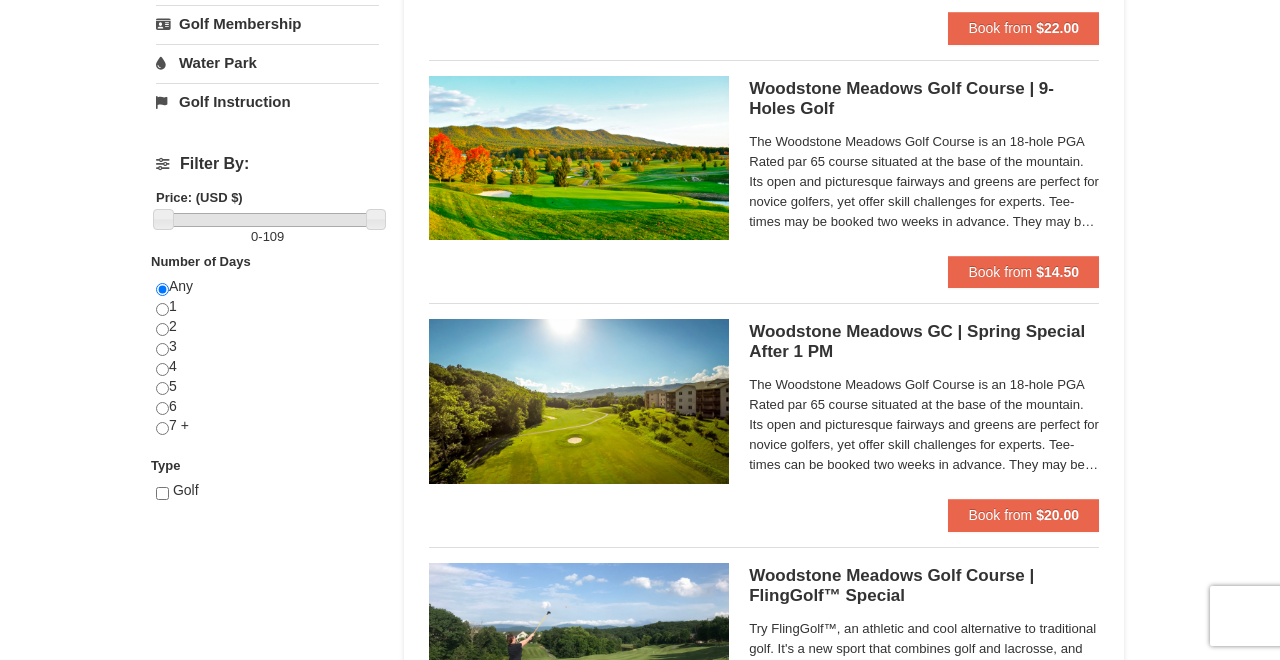 scroll, scrollTop: 0, scrollLeft: 0, axis: both 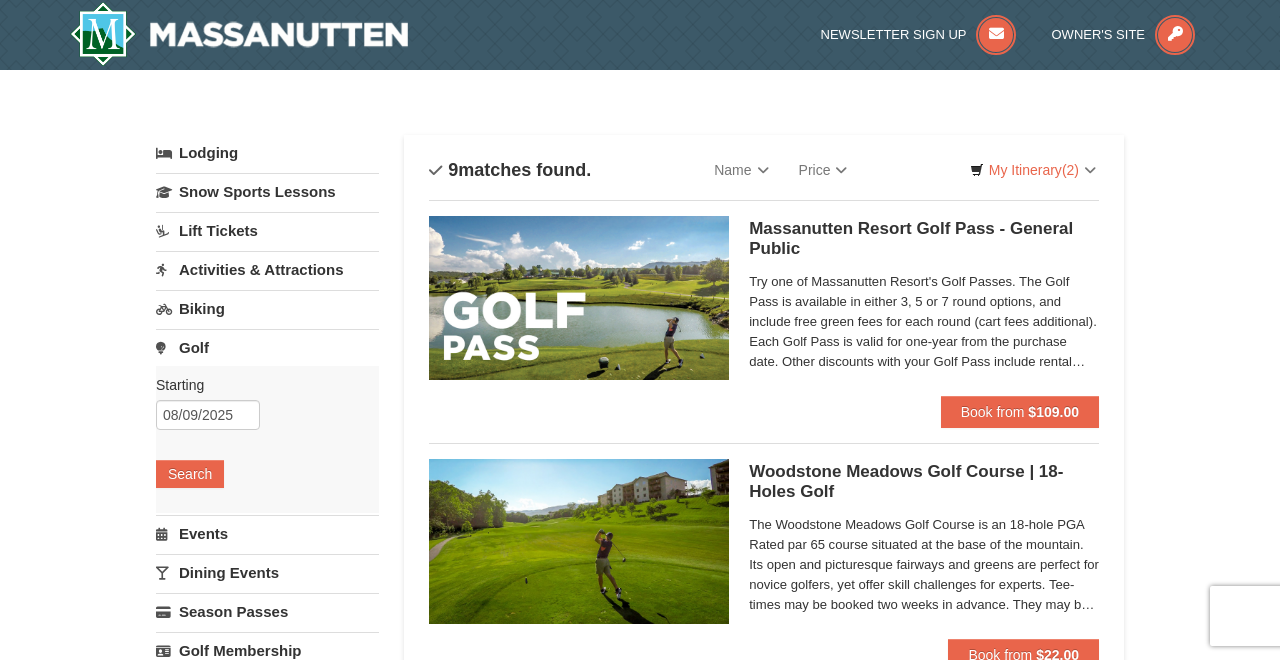 click on "Biking" at bounding box center [267, 308] 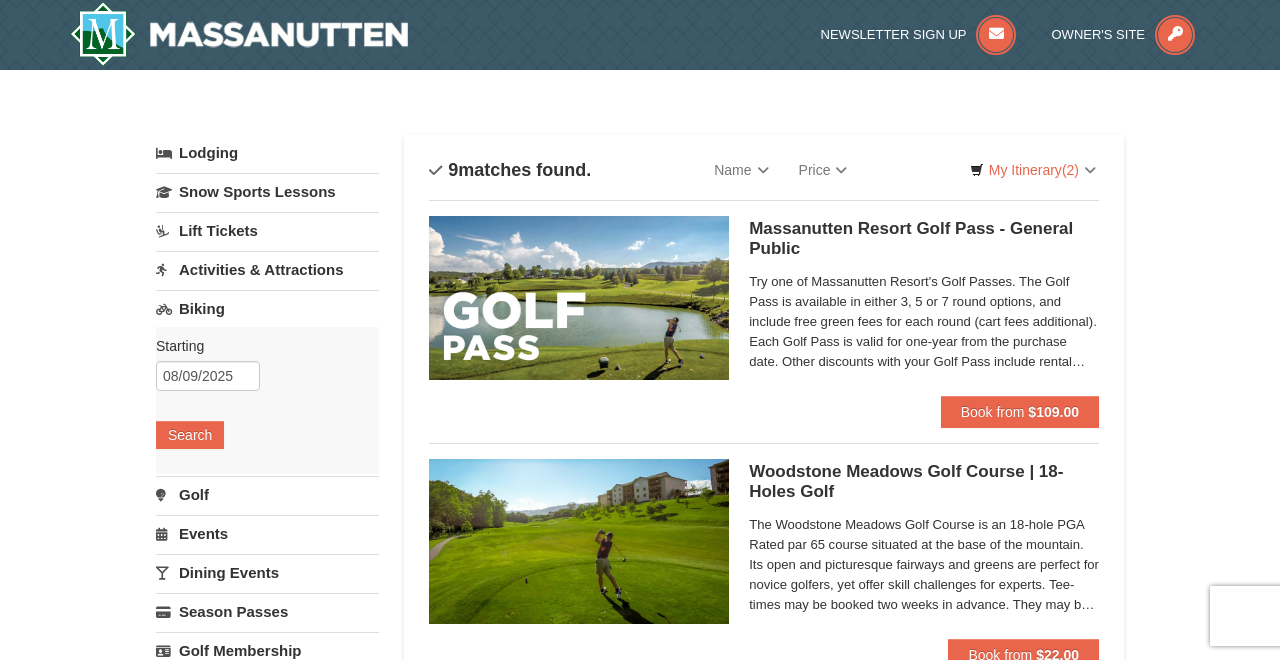 click on "Events" at bounding box center [267, 533] 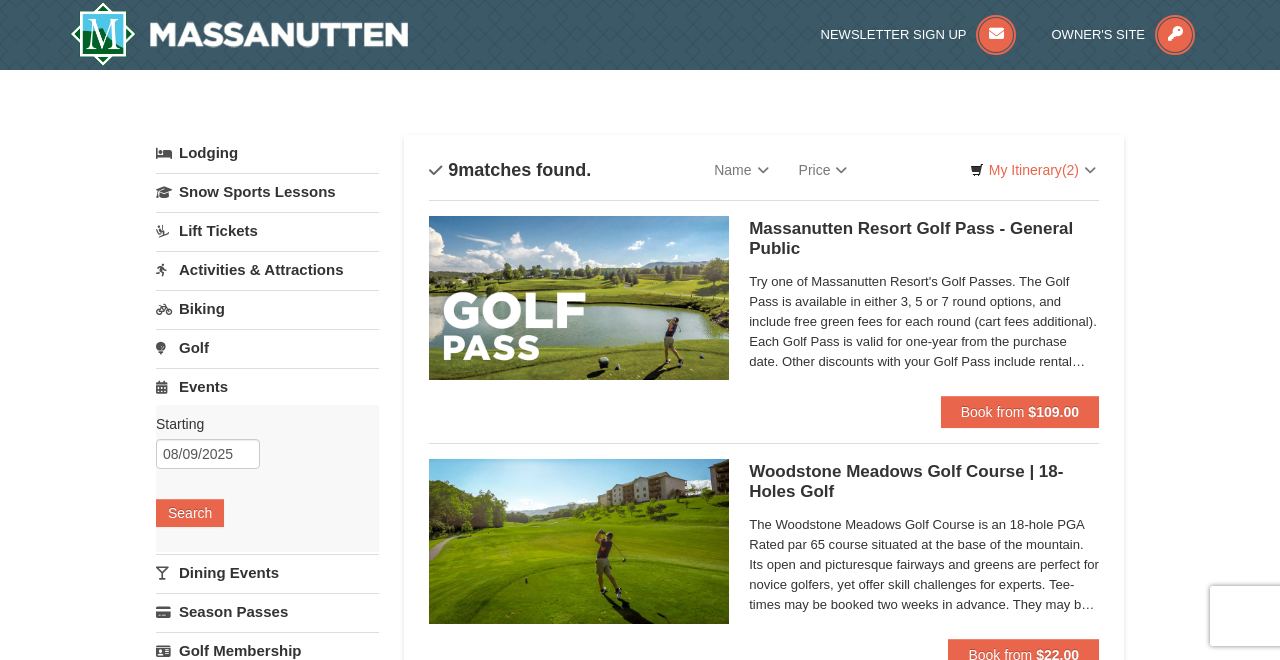 click on "Starting Please format dates MM/DD/YYYY Please format dates MM/DD/YYYY
08/09/2025
Search" at bounding box center [267, 478] 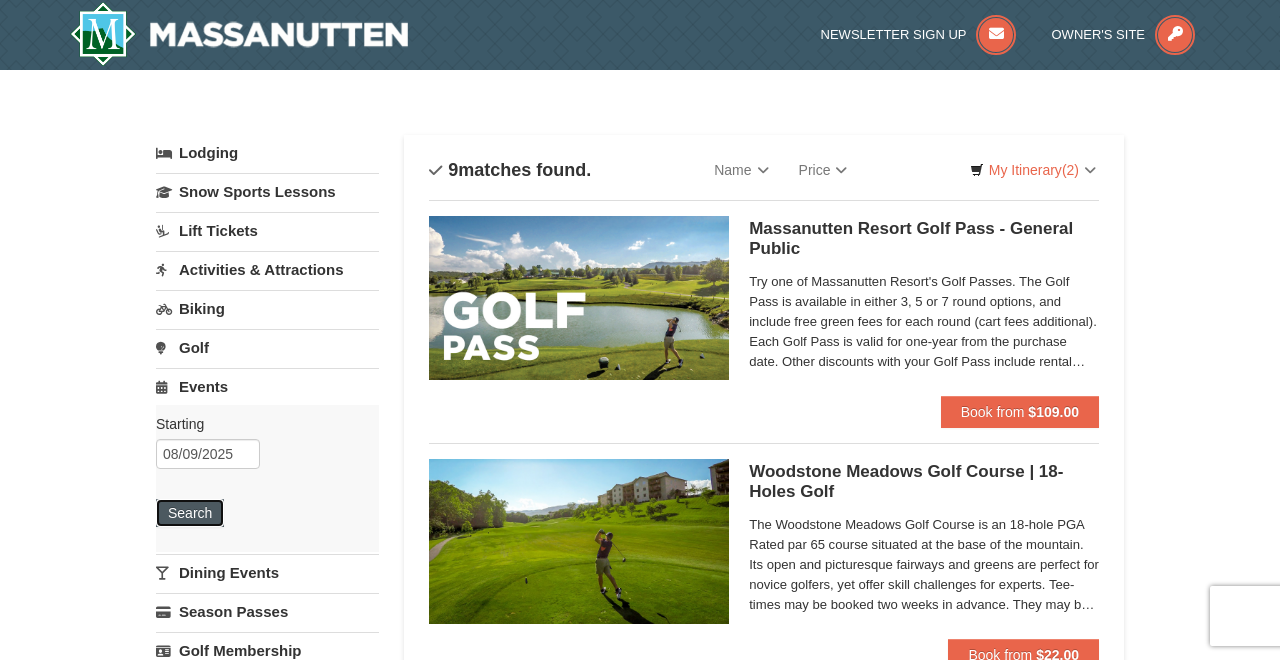 click on "Search" at bounding box center [190, 513] 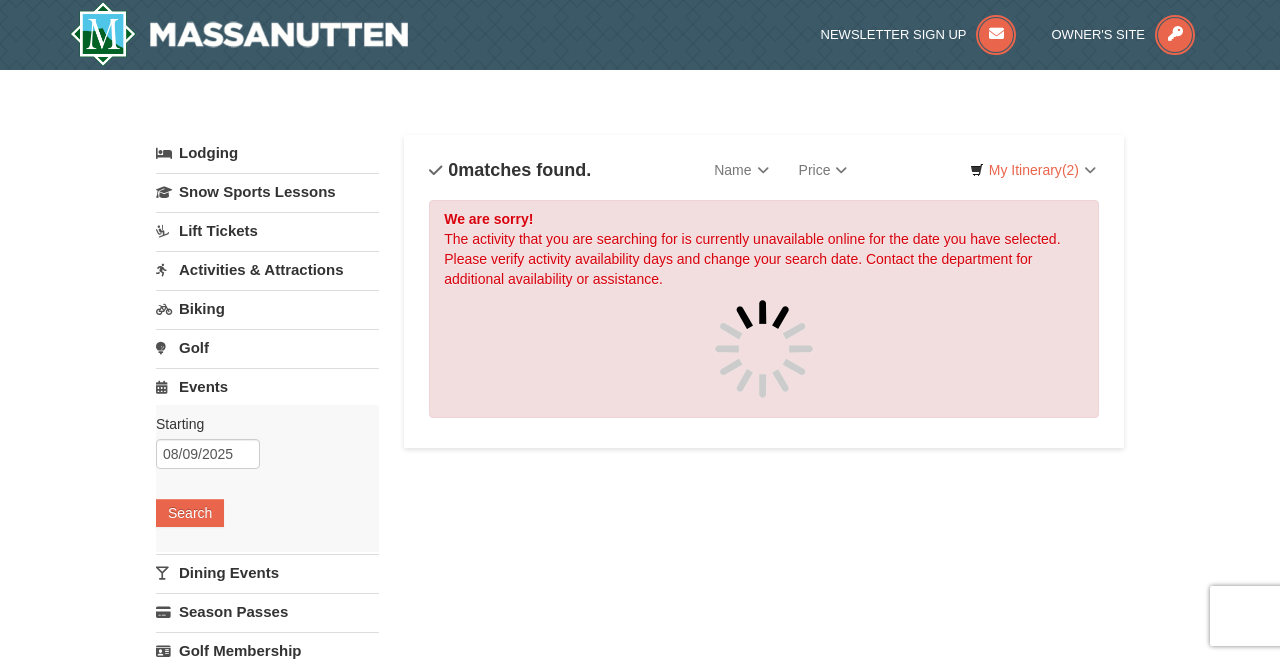 scroll, scrollTop: 0, scrollLeft: 0, axis: both 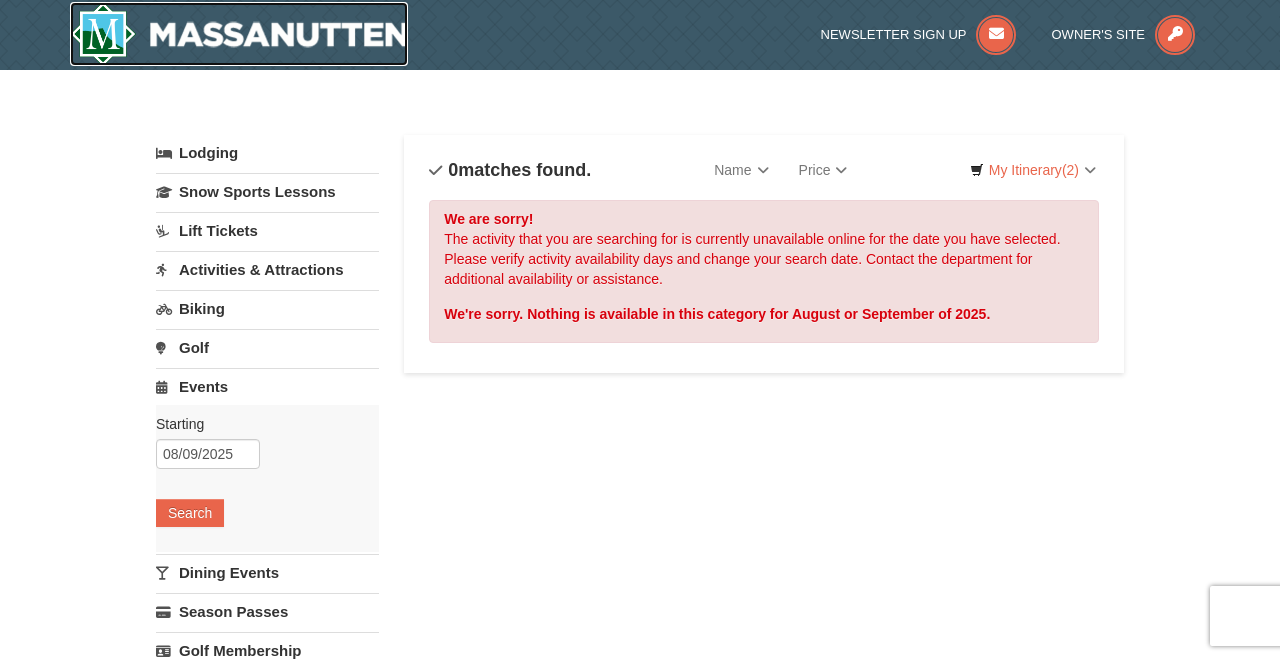 click at bounding box center [239, 34] 